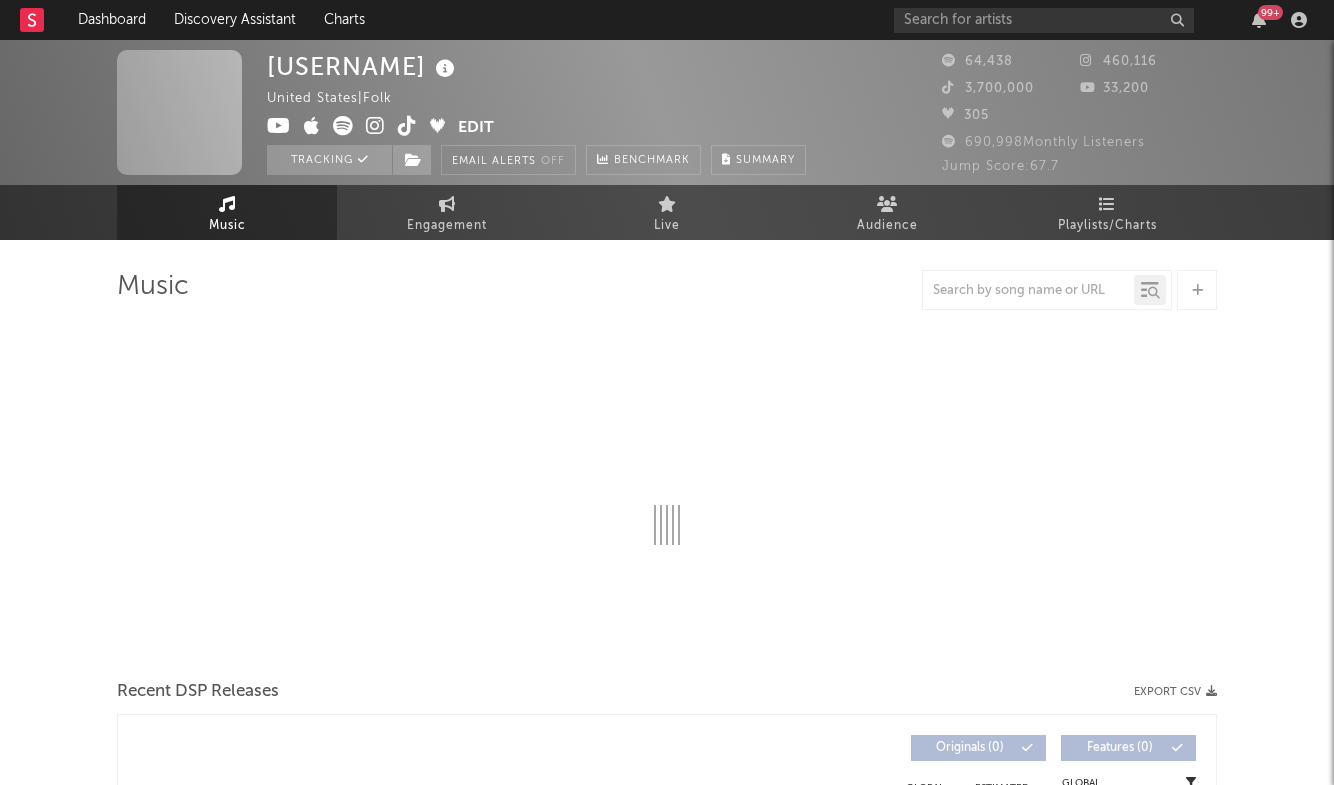 scroll, scrollTop: 0, scrollLeft: 0, axis: both 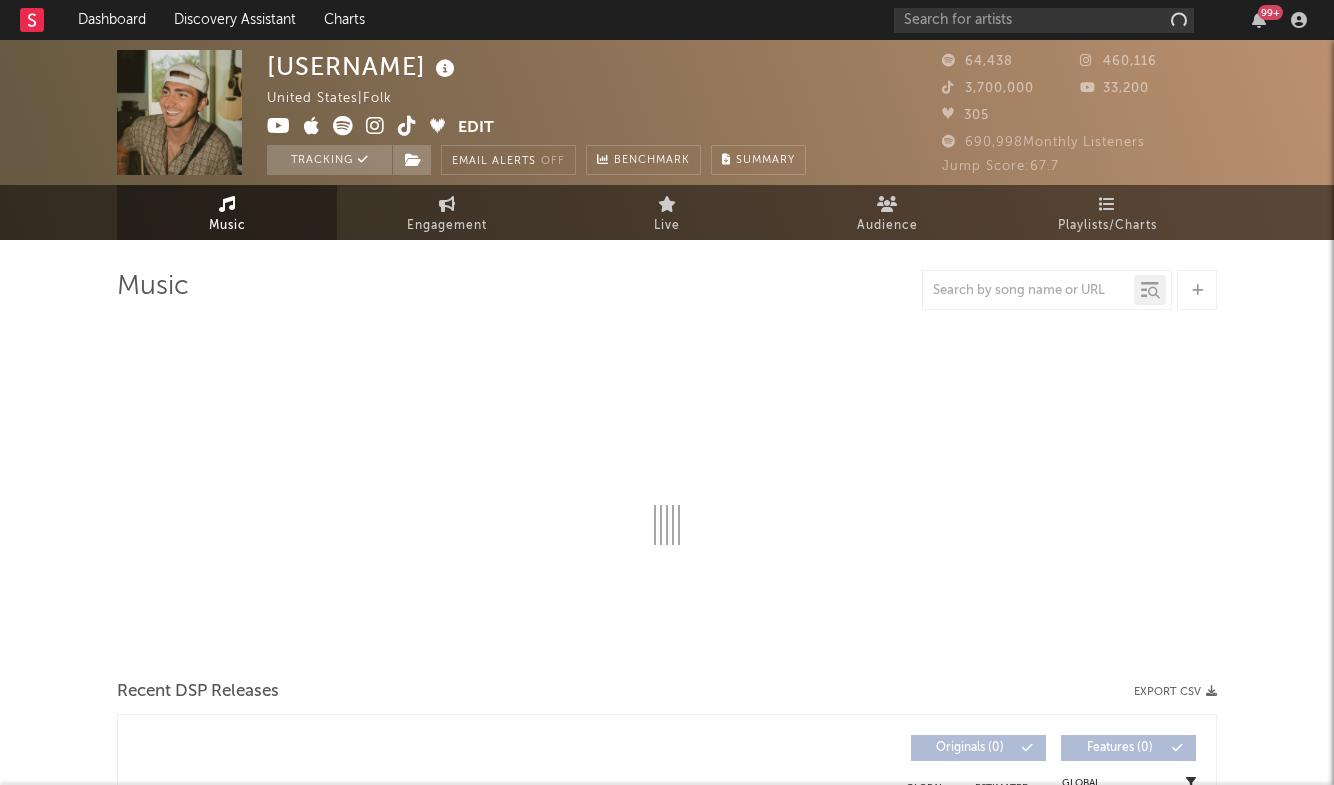 select on "6m" 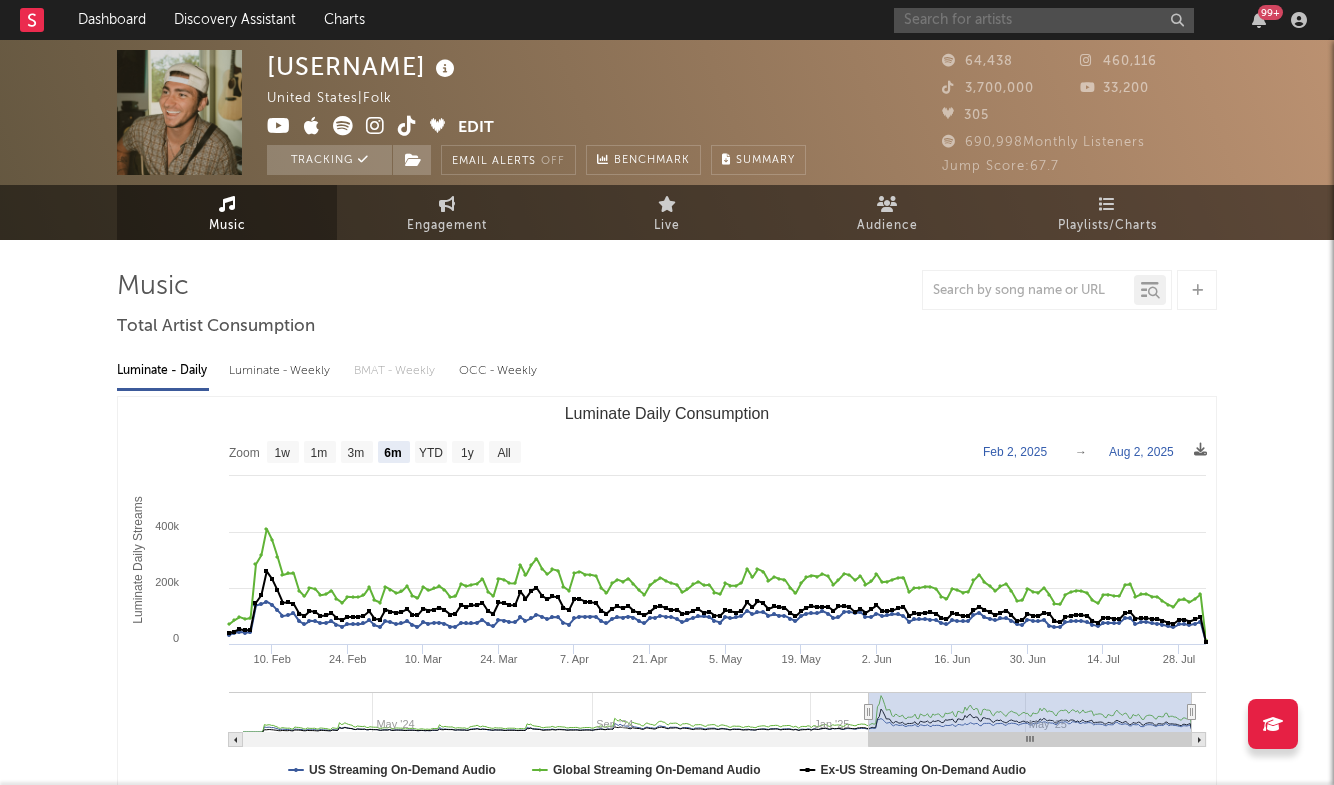 click at bounding box center [1044, 20] 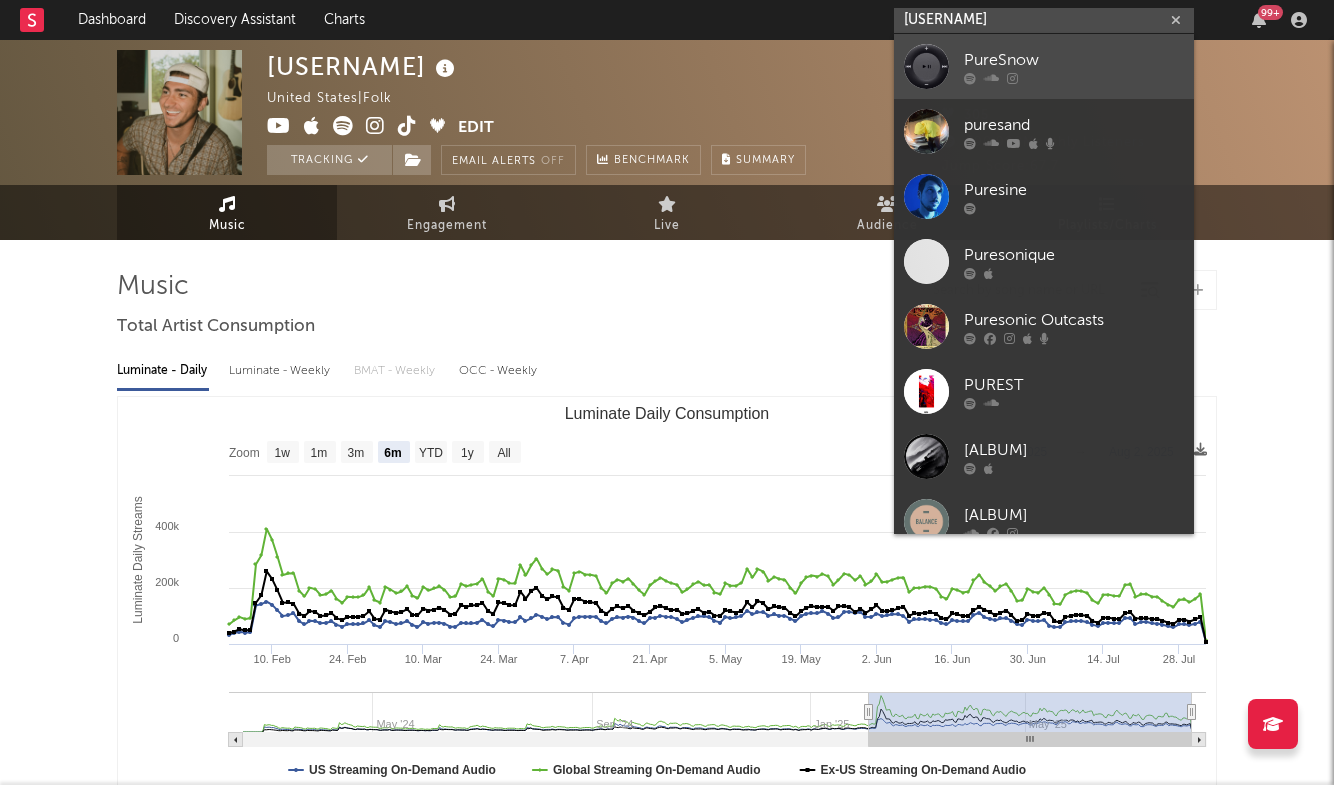 type on "[USERNAME]" 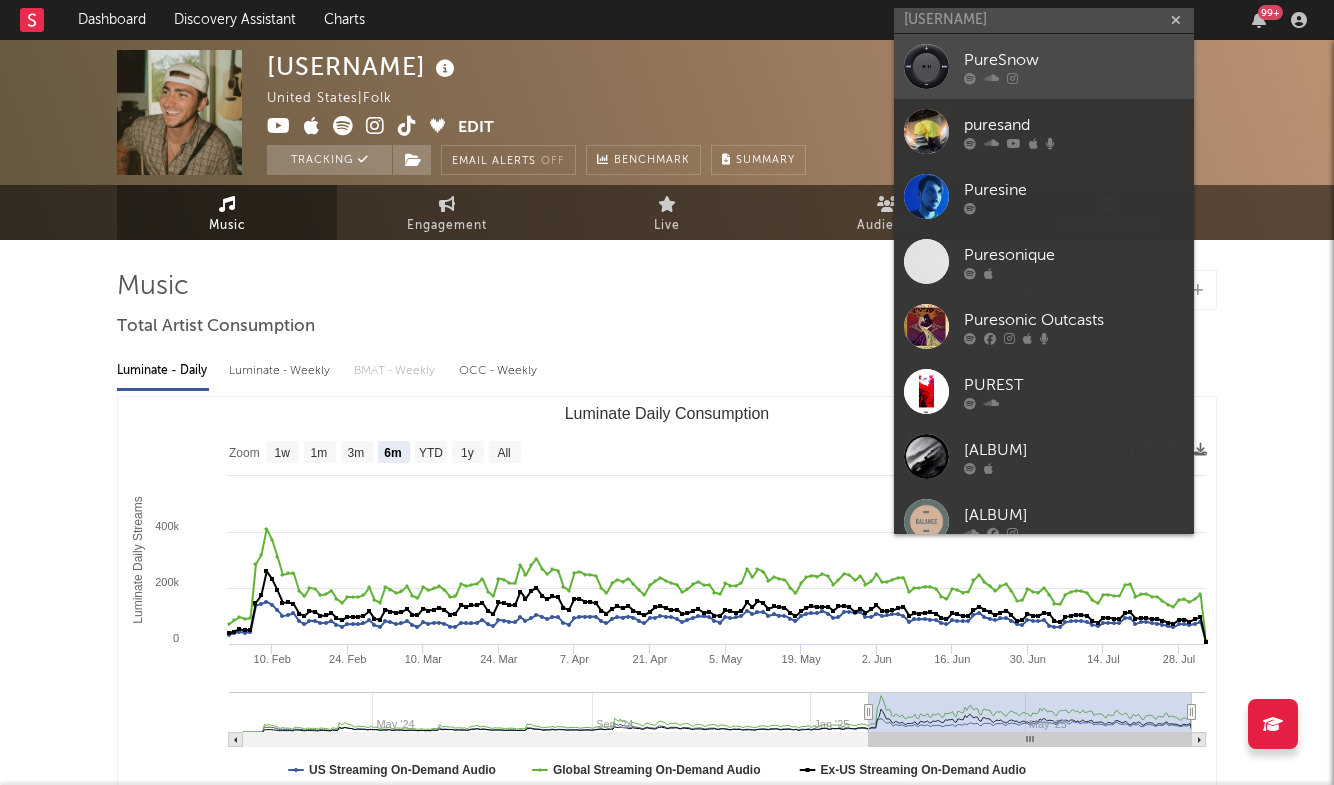 click on "PureSnow" at bounding box center (1074, 60) 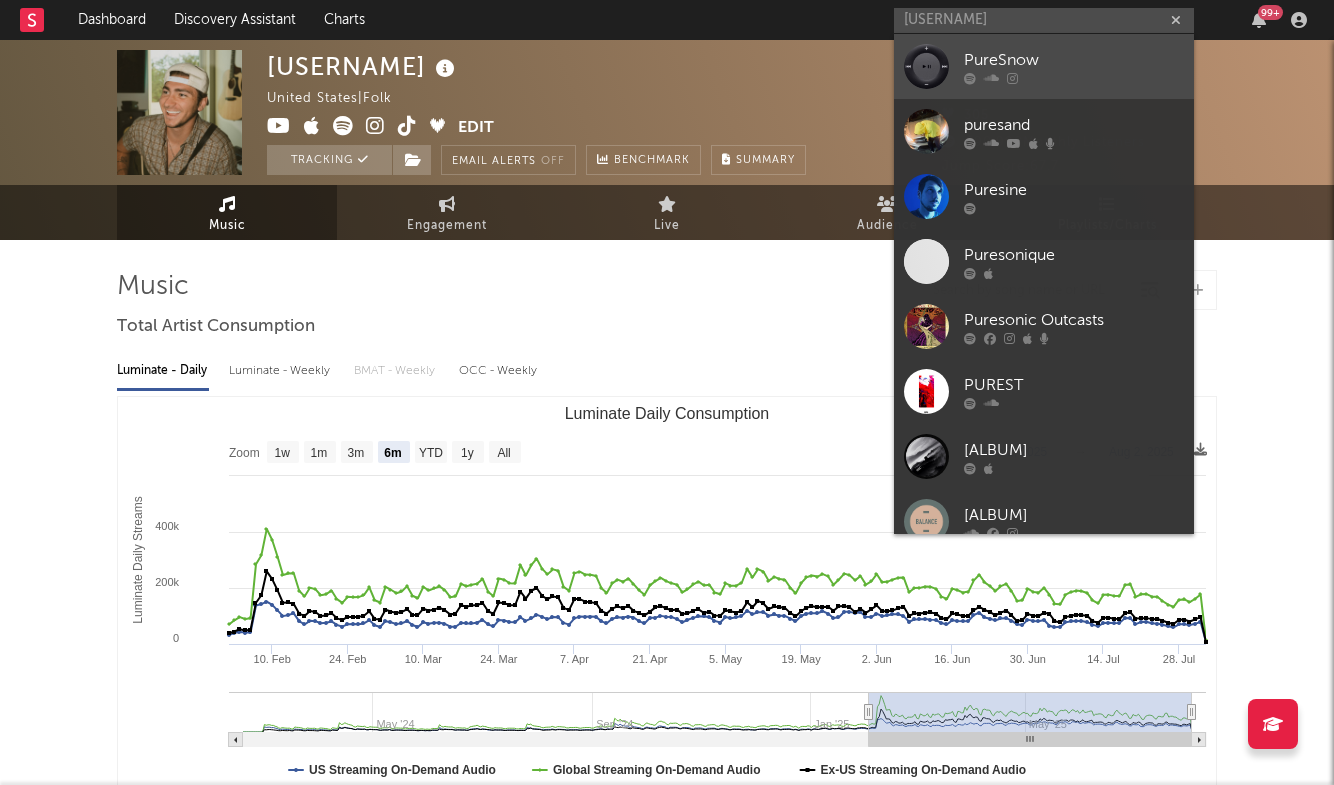 type 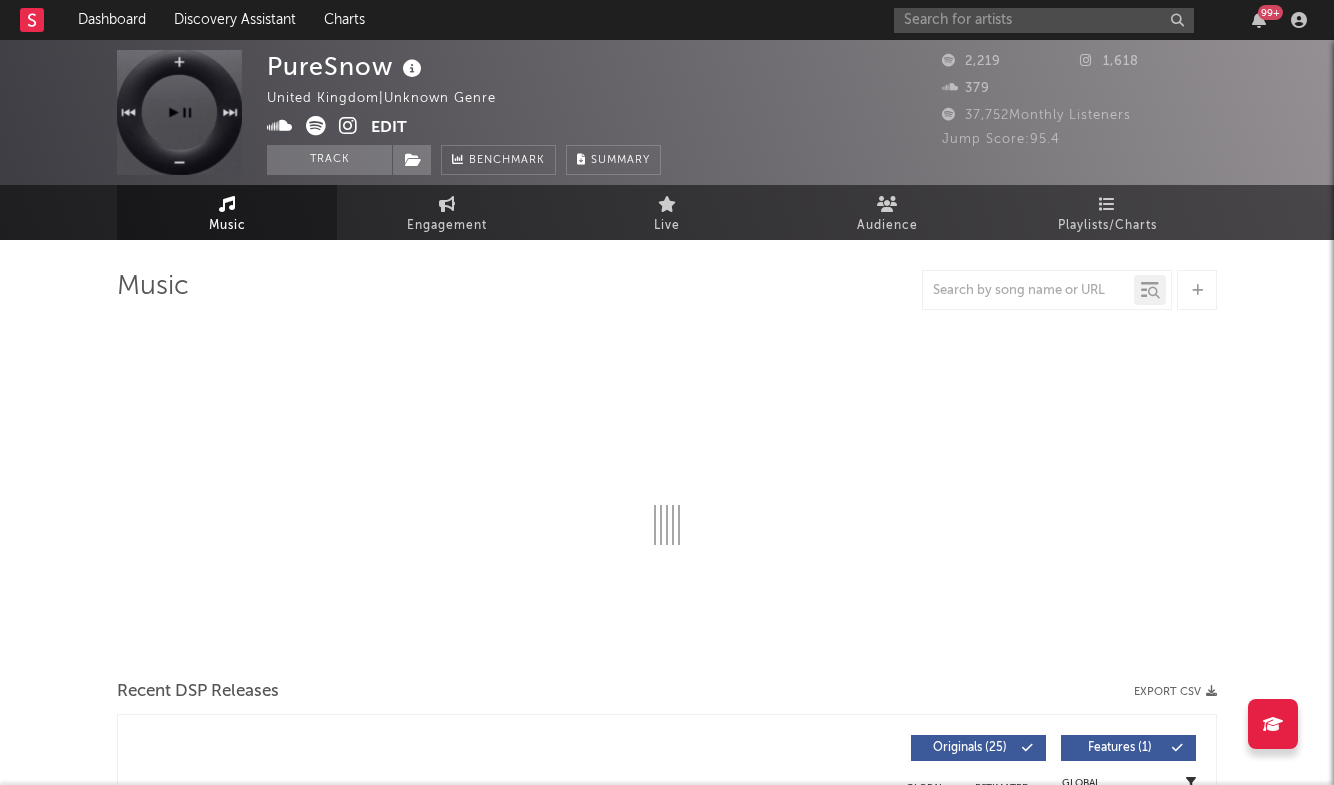 select on "1w" 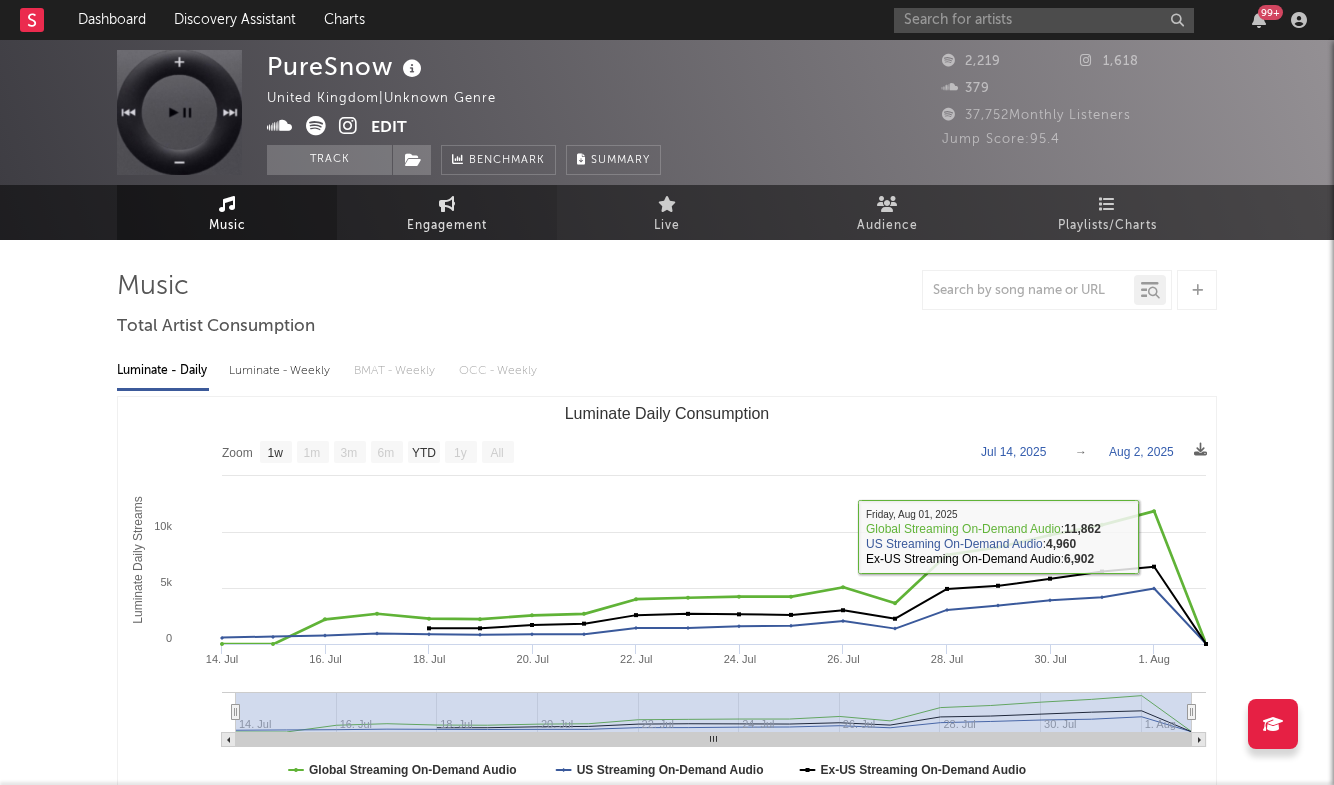 scroll, scrollTop: 0, scrollLeft: 0, axis: both 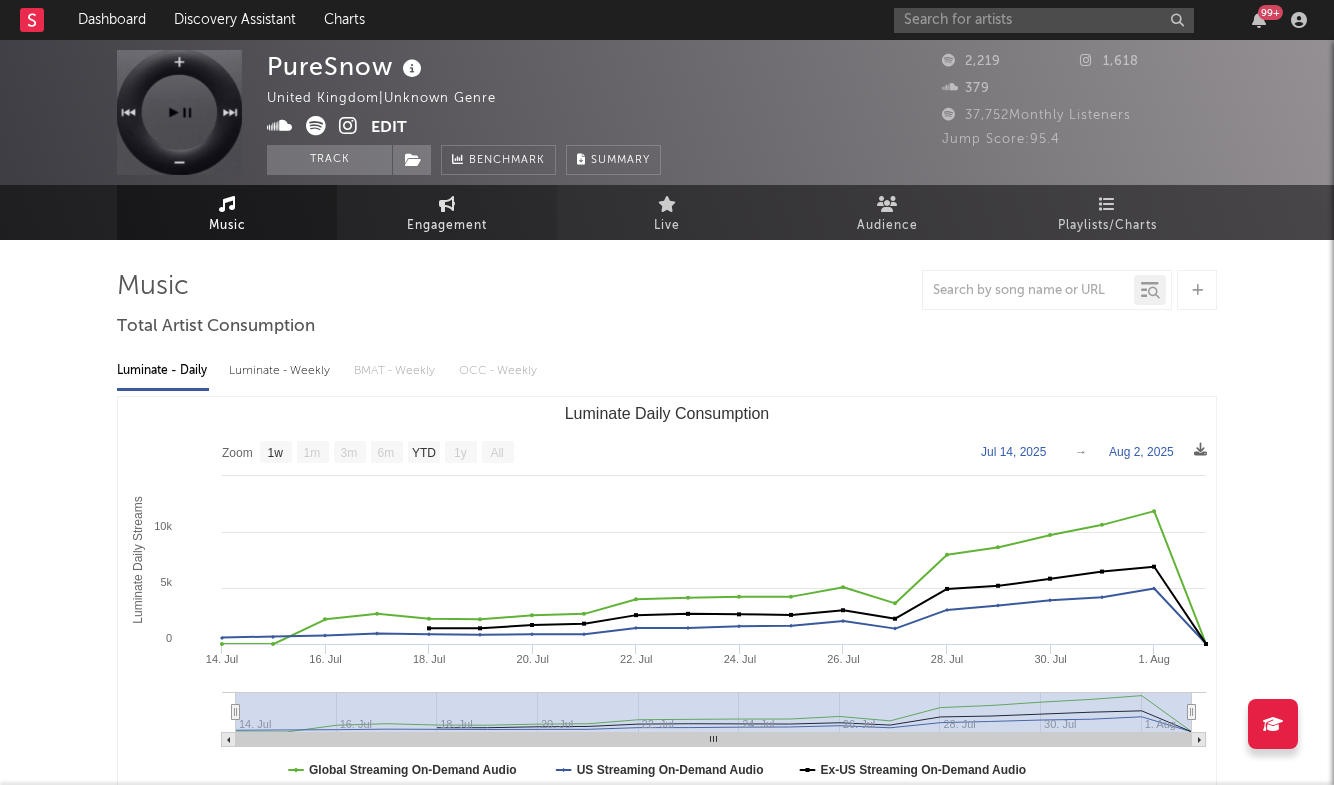 click on "Engagement" at bounding box center [447, 226] 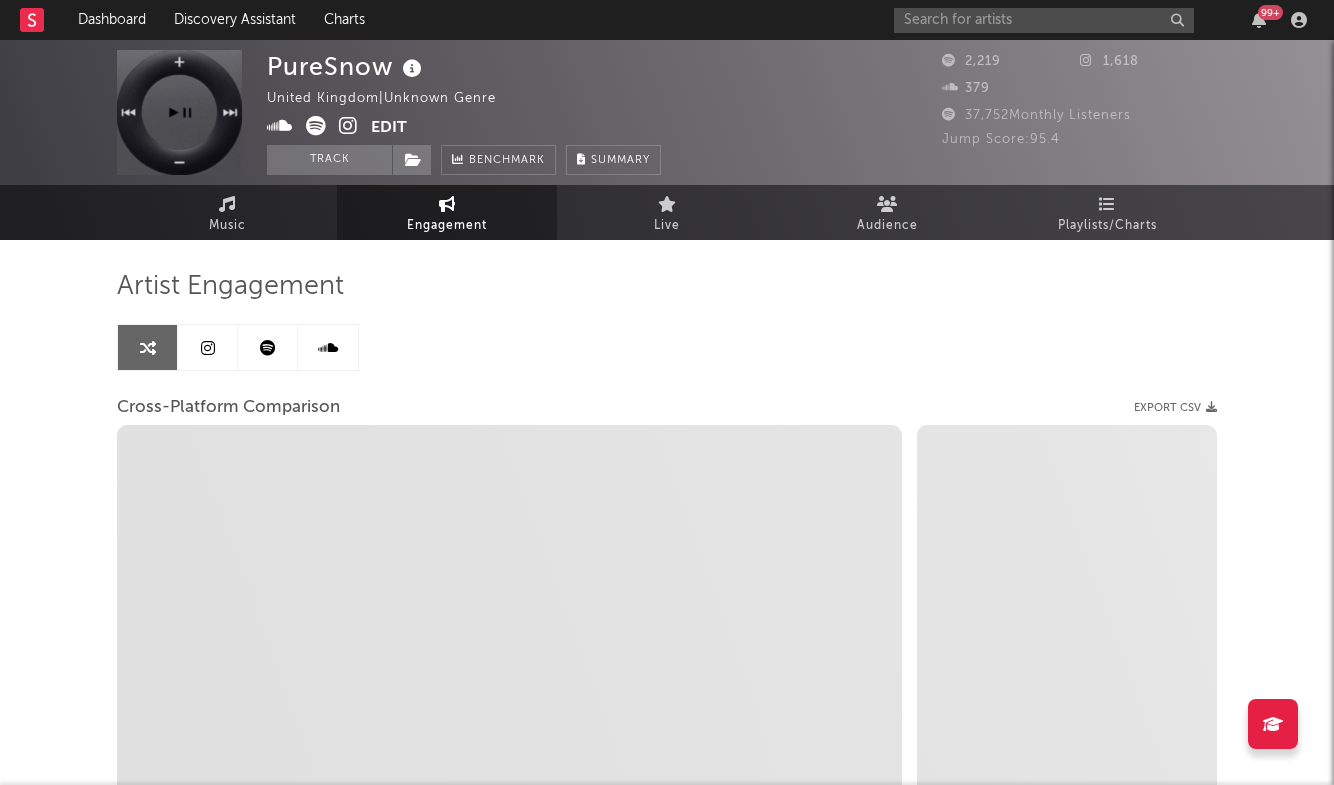 select on "1m" 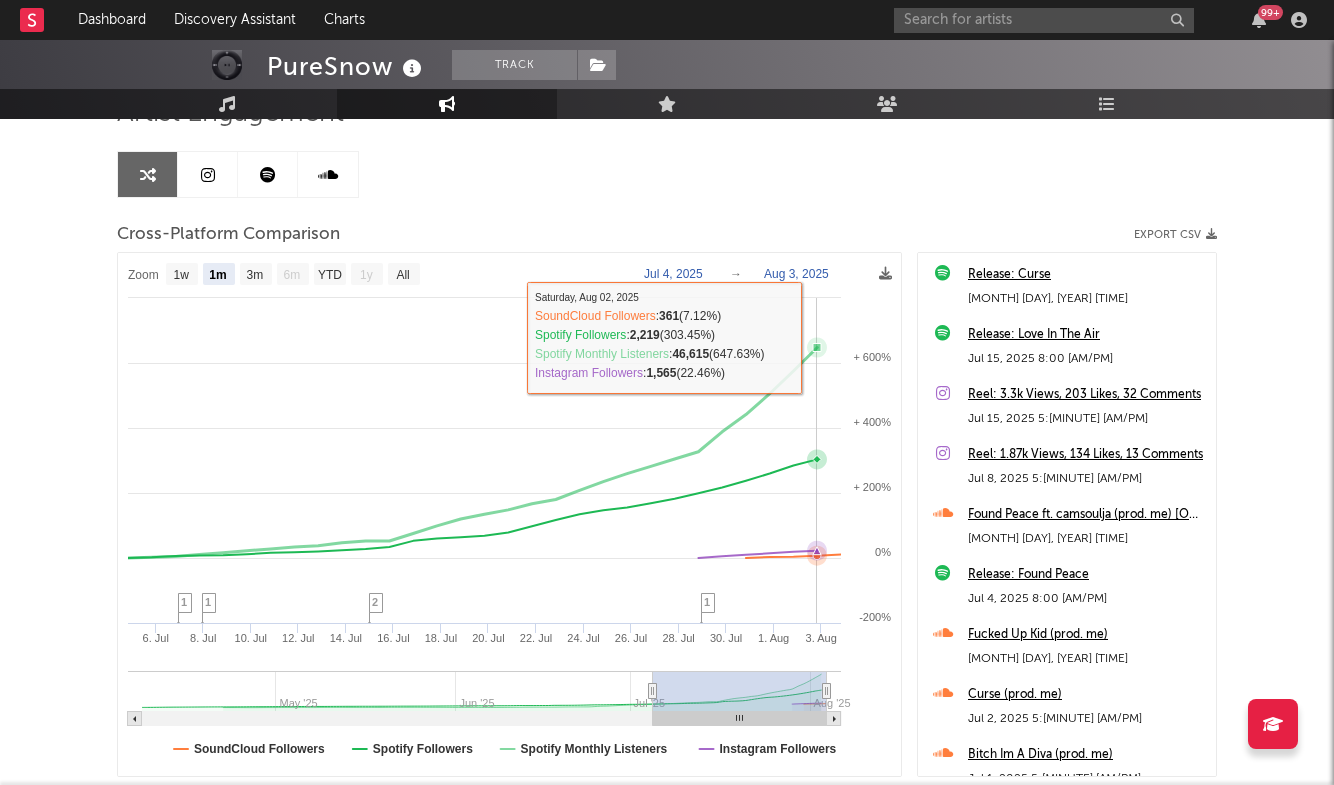 scroll, scrollTop: 173, scrollLeft: 0, axis: vertical 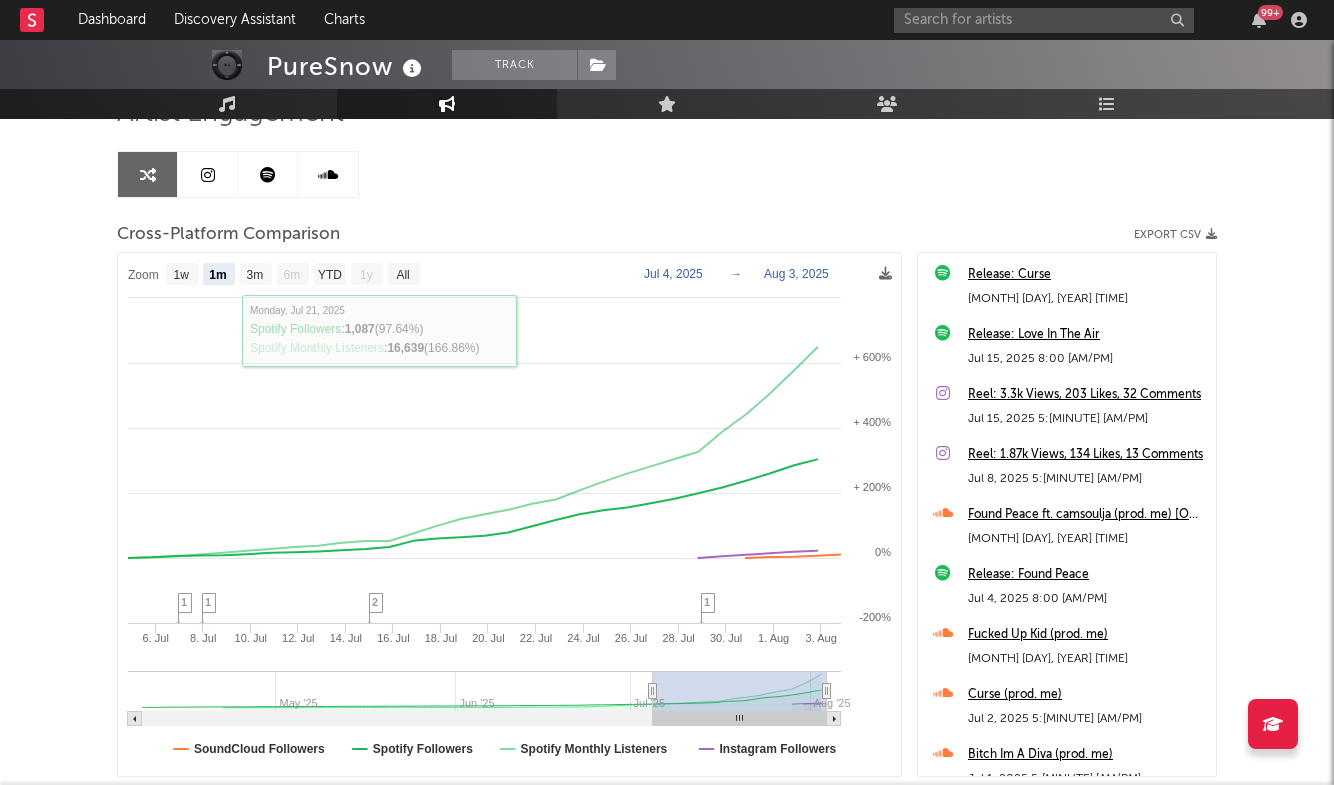 click at bounding box center [208, 174] 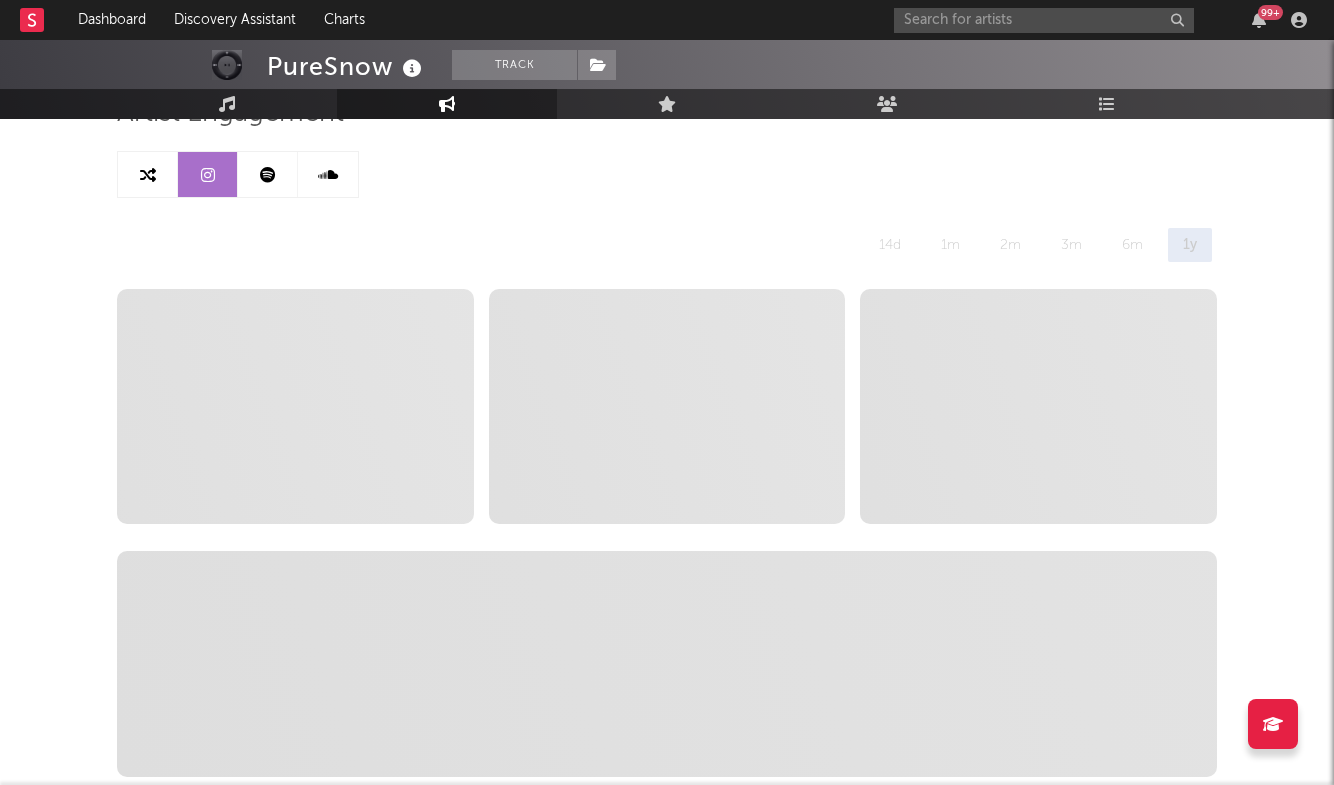 select on "1w" 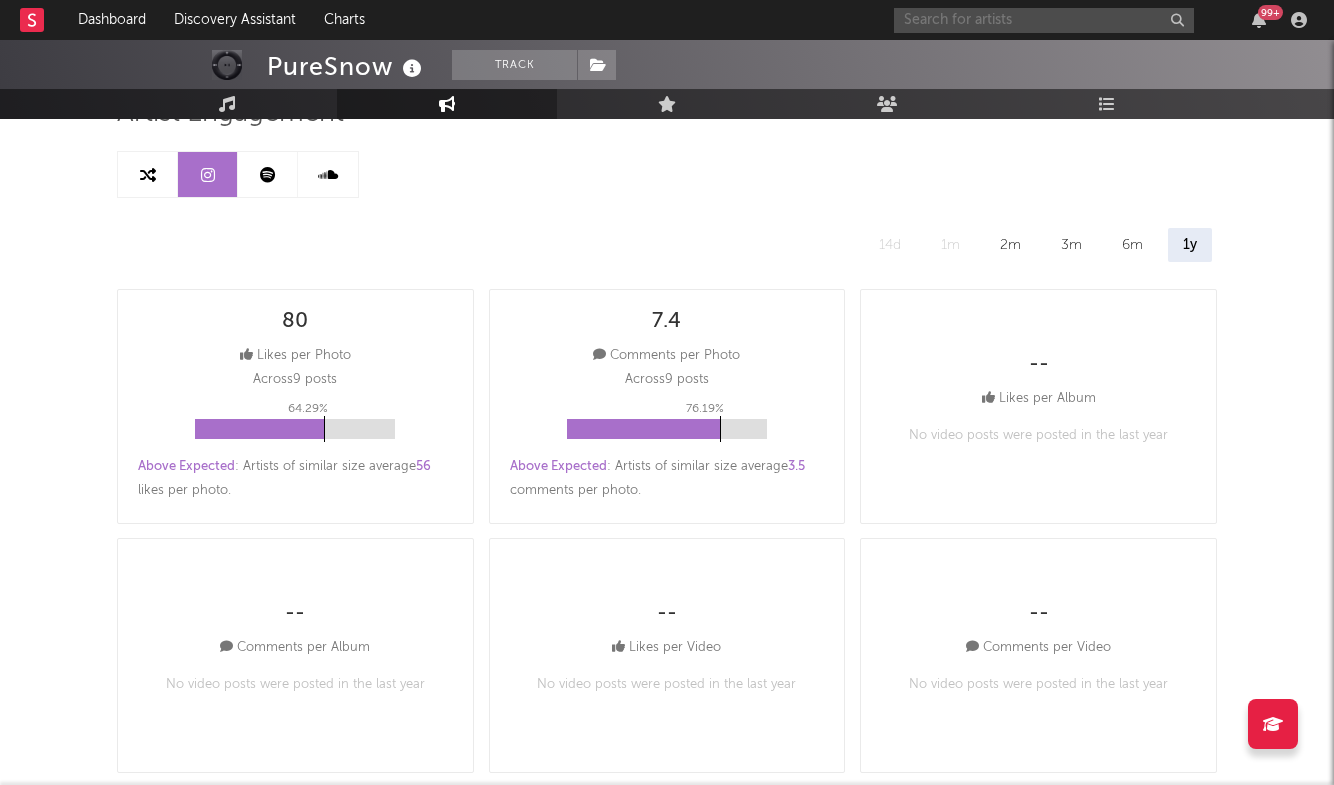 click at bounding box center (1044, 20) 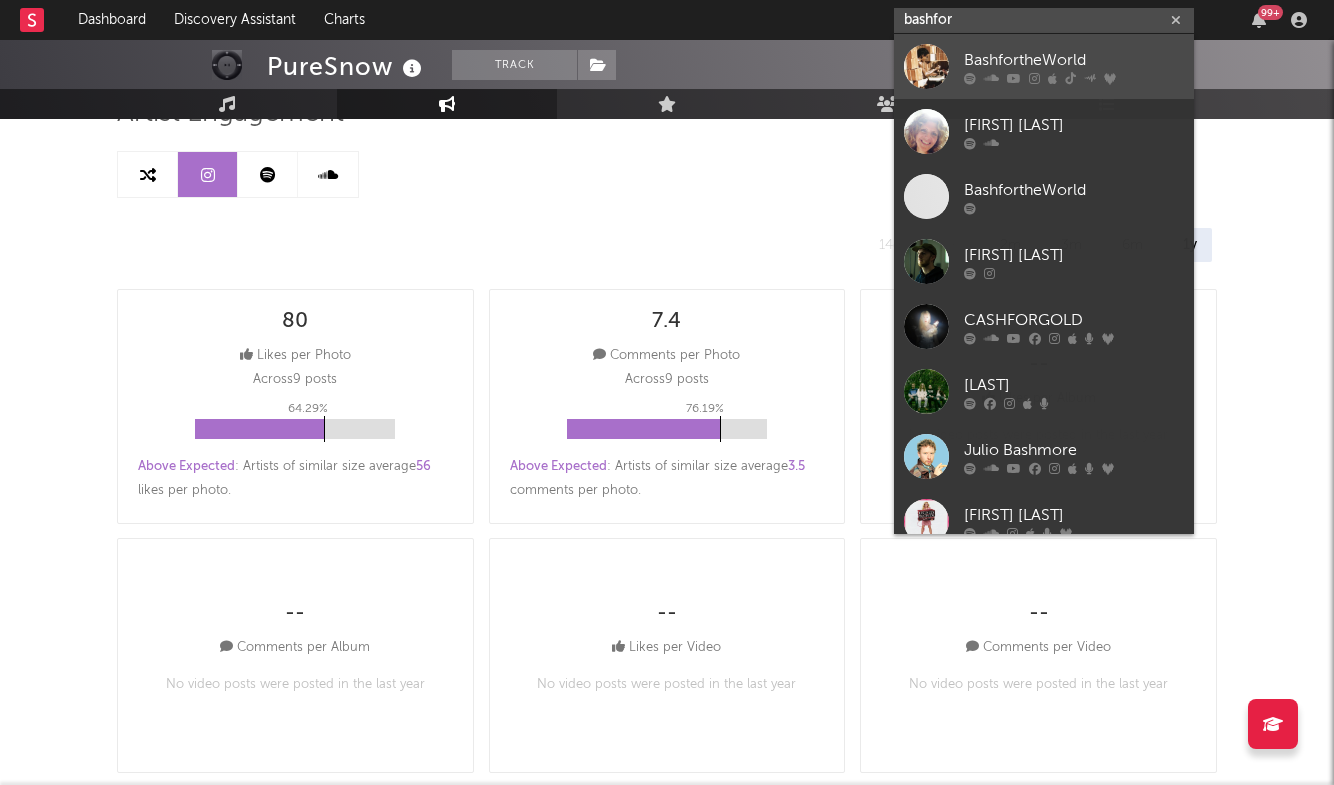 type on "bashfor" 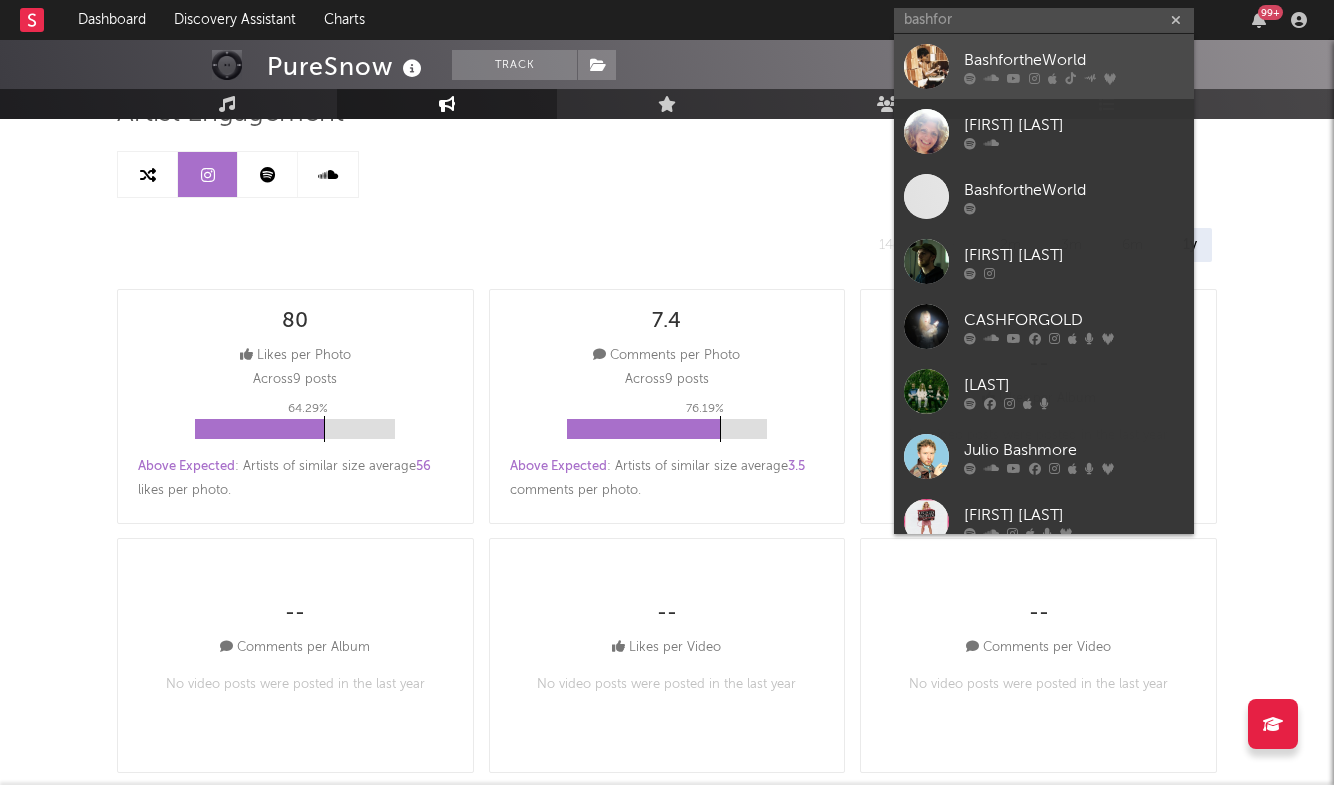 click on "BashfortheWorld" at bounding box center [1074, 60] 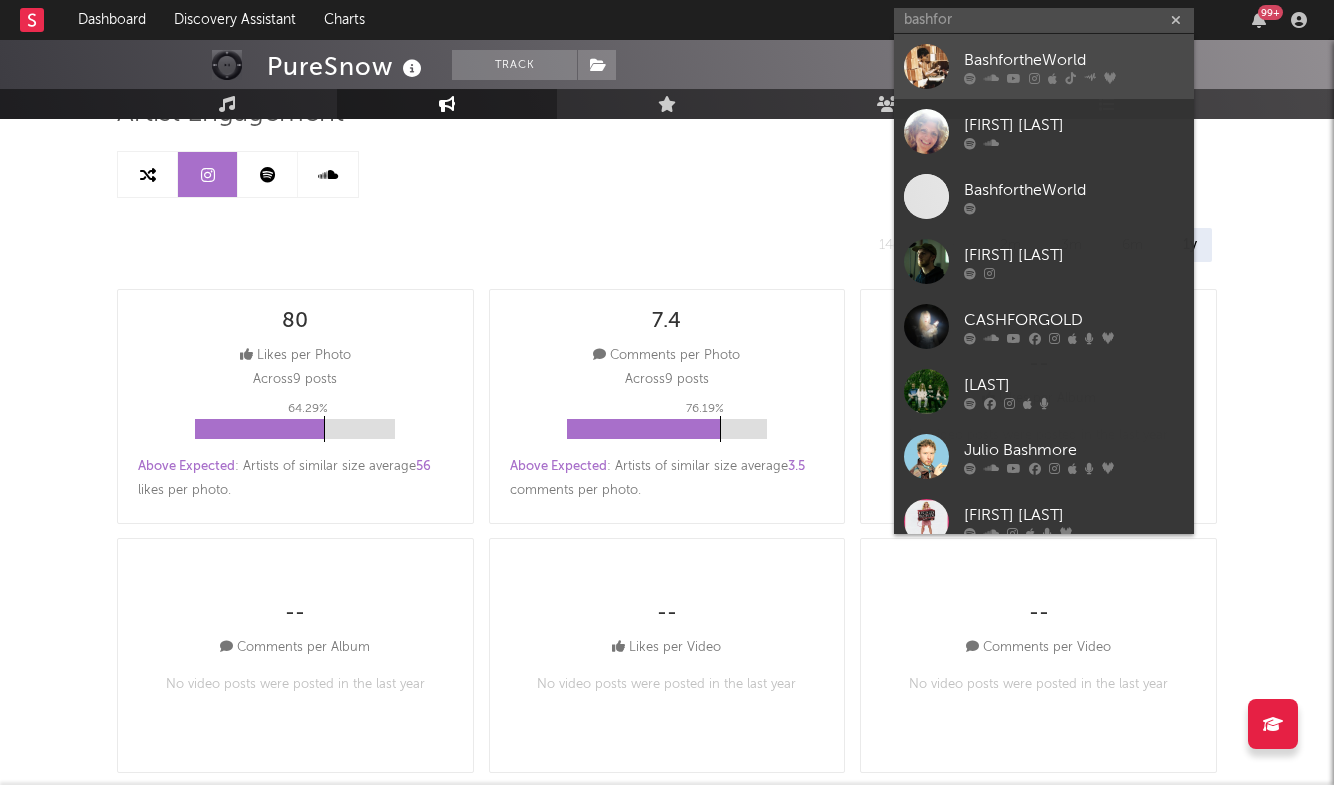type 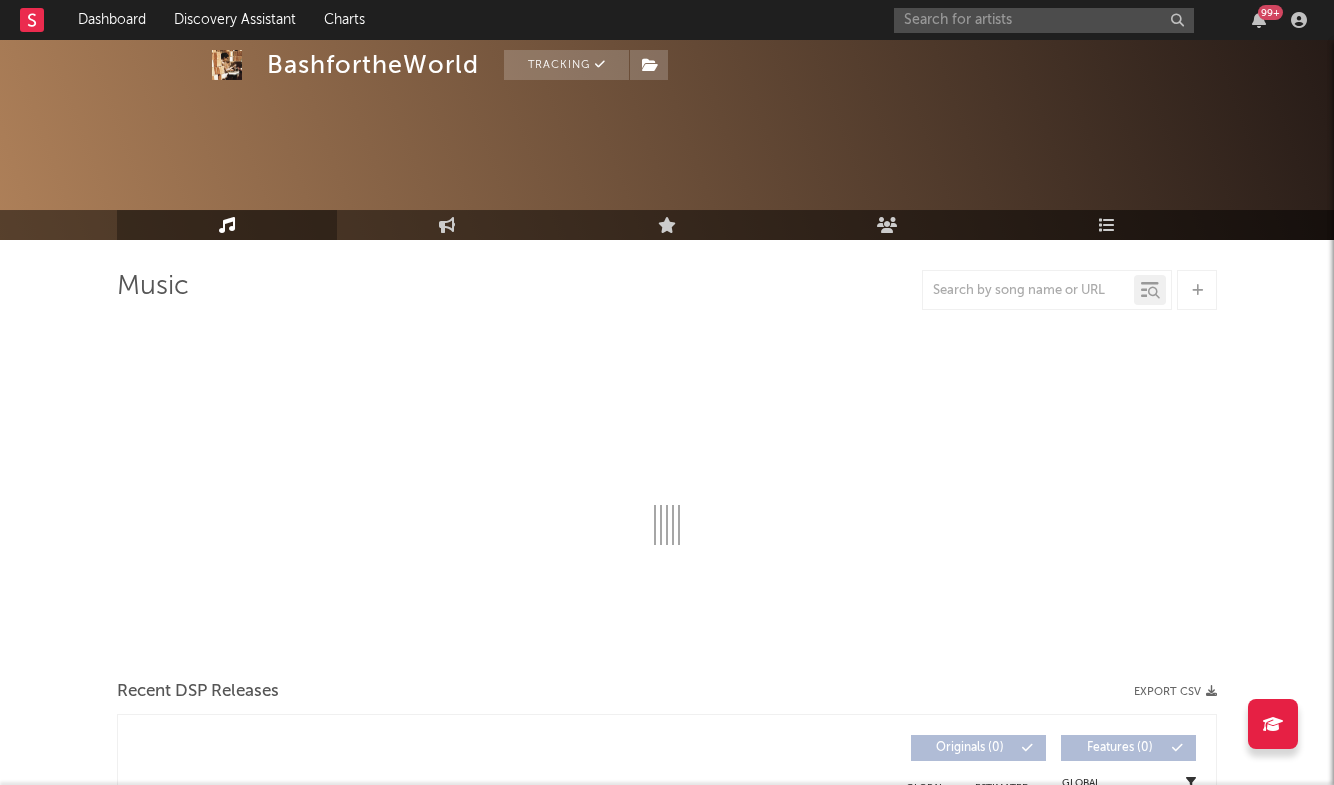 scroll, scrollTop: 91, scrollLeft: 0, axis: vertical 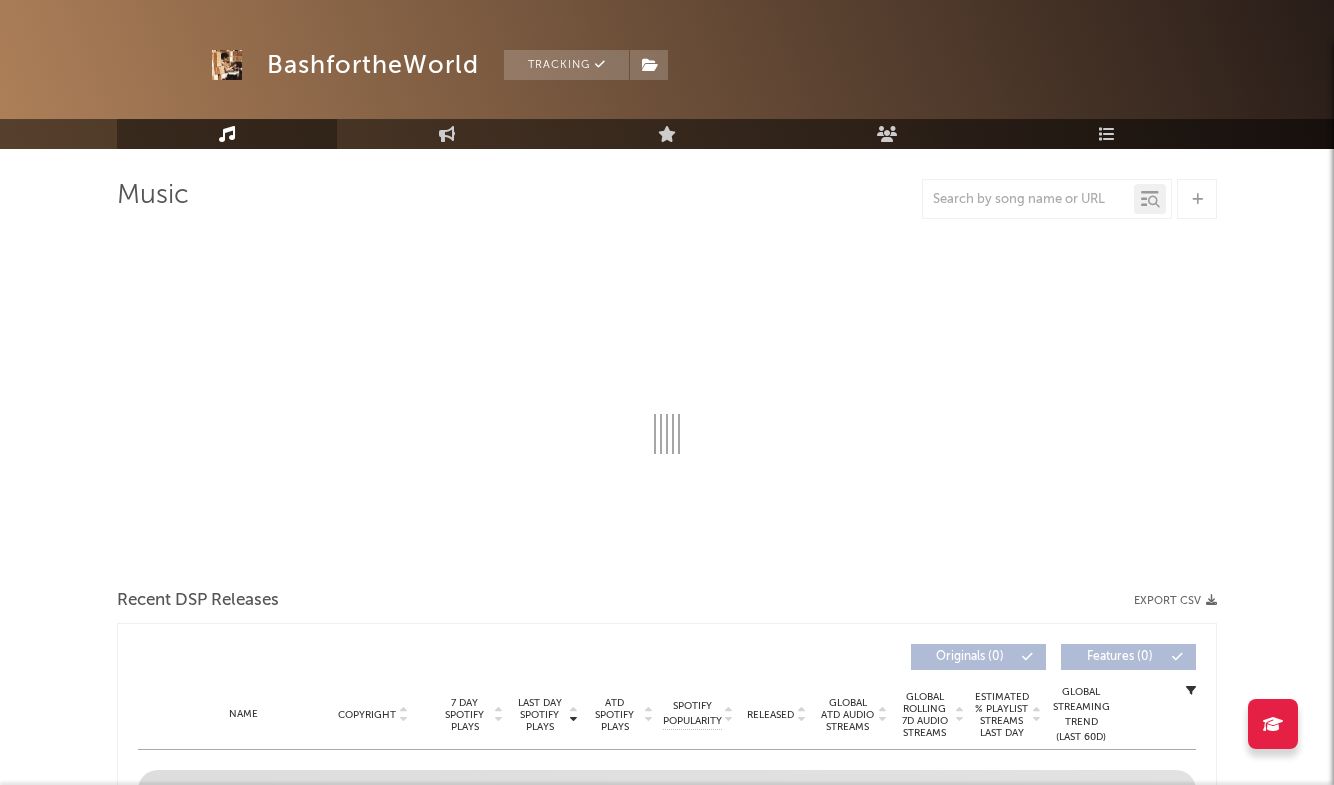 select on "6m" 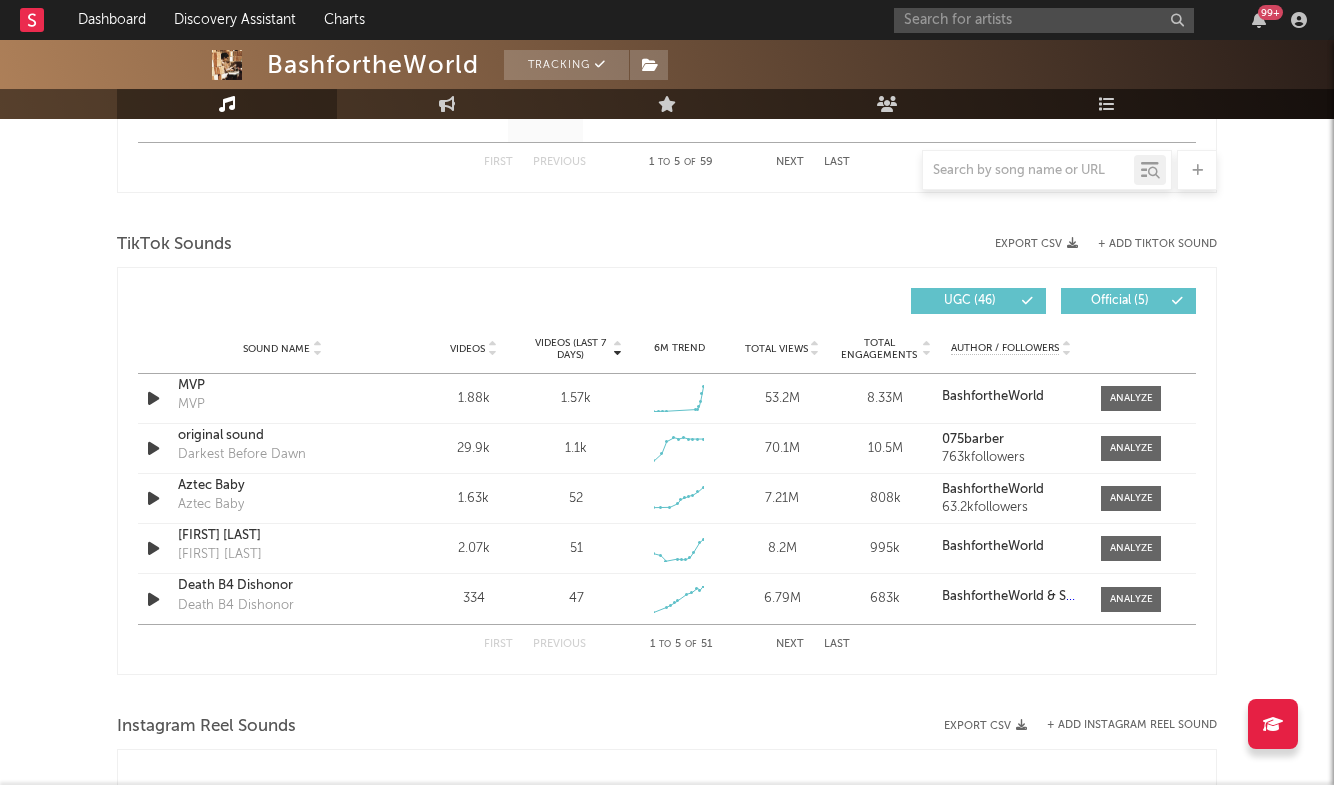 scroll, scrollTop: 1281, scrollLeft: 0, axis: vertical 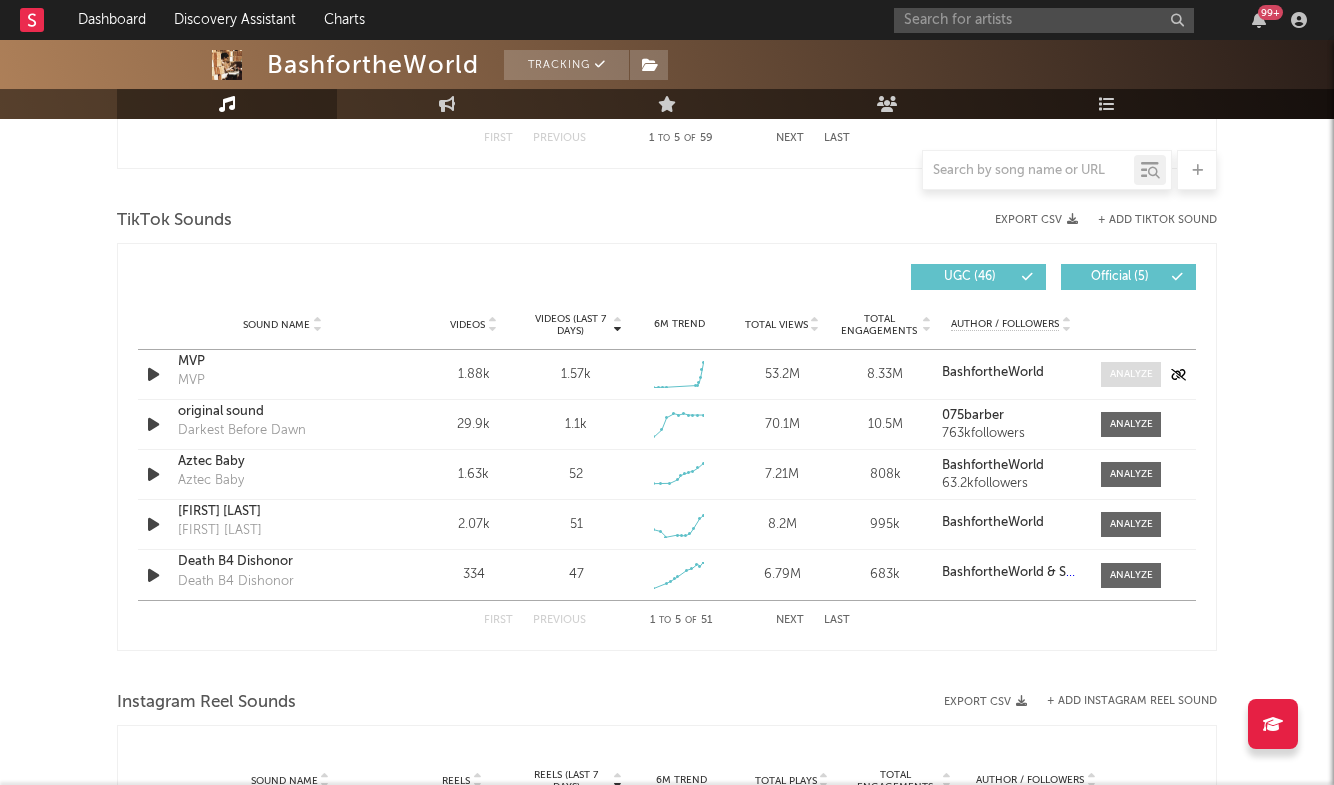 click at bounding box center (1131, 374) 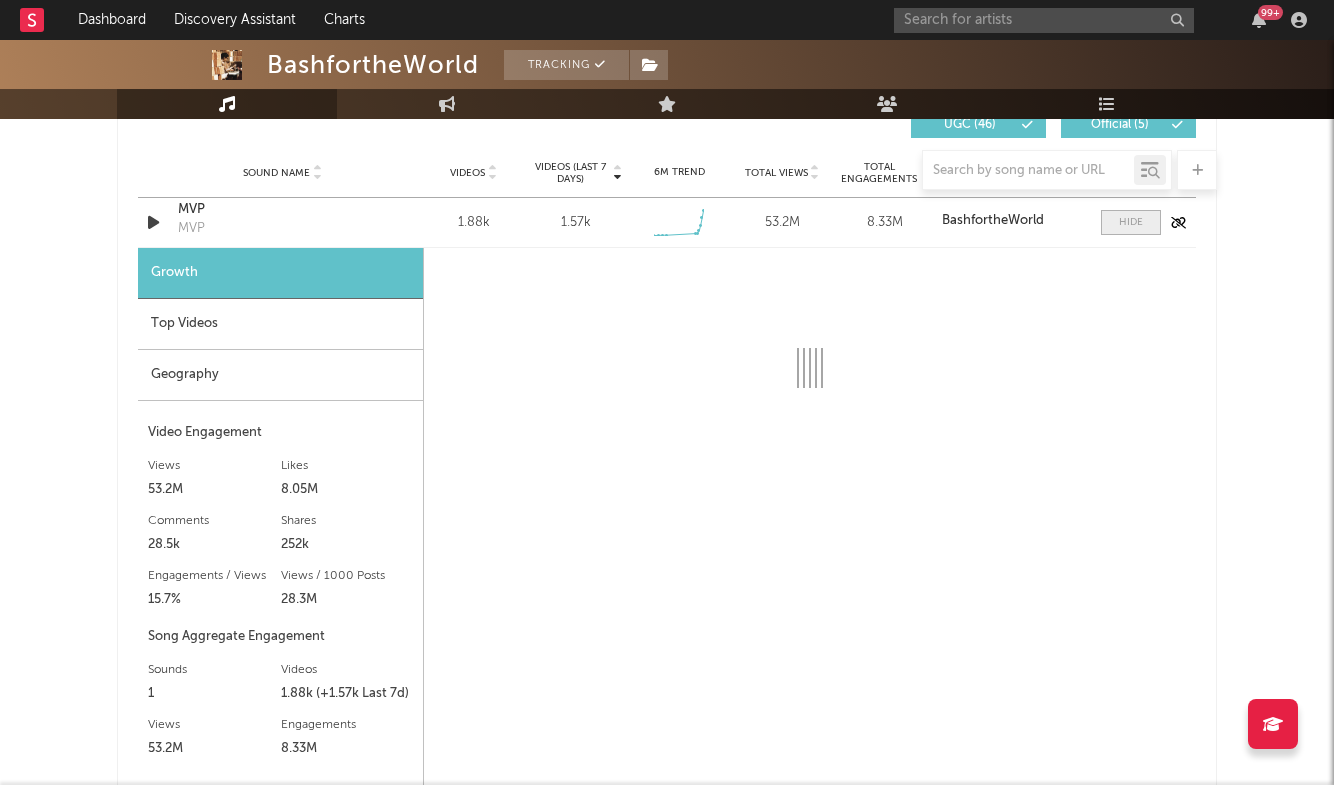 select on "1w" 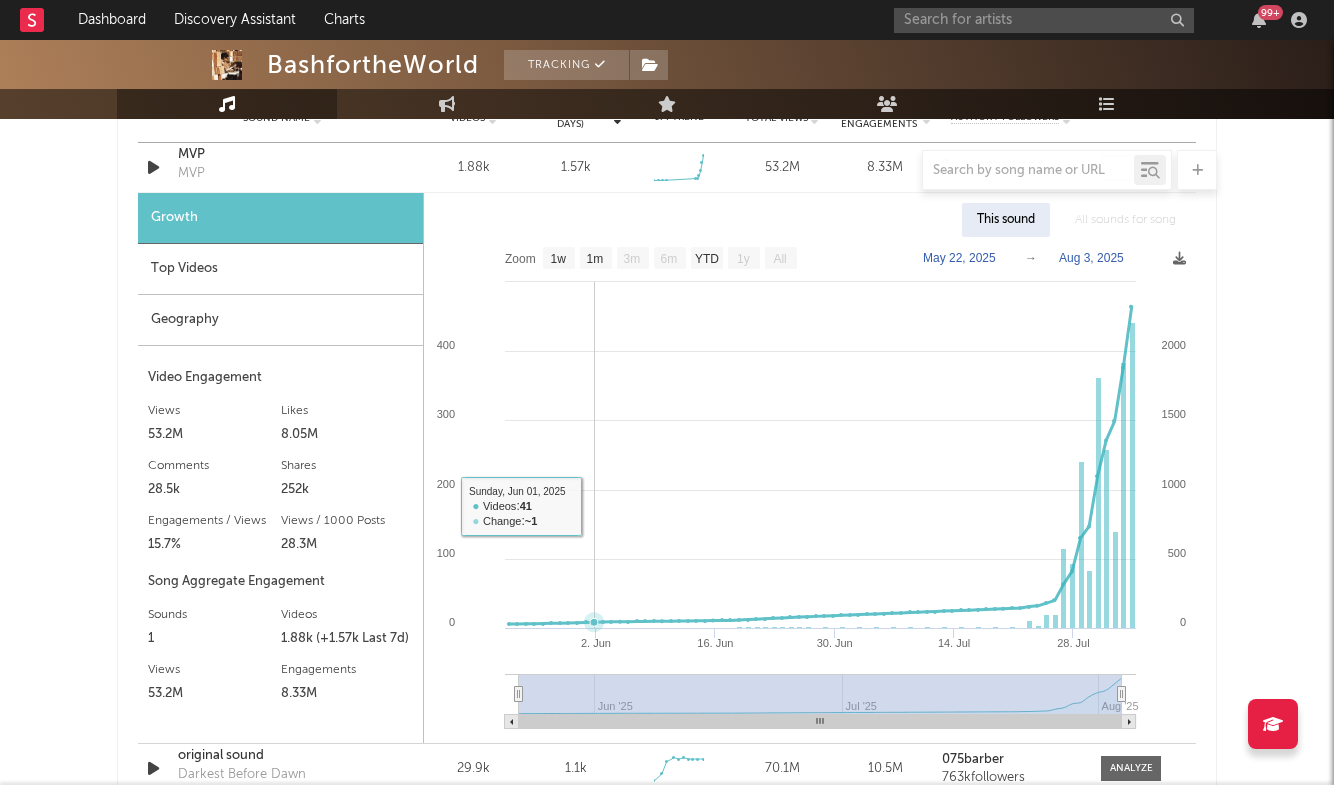 scroll, scrollTop: 1489, scrollLeft: 0, axis: vertical 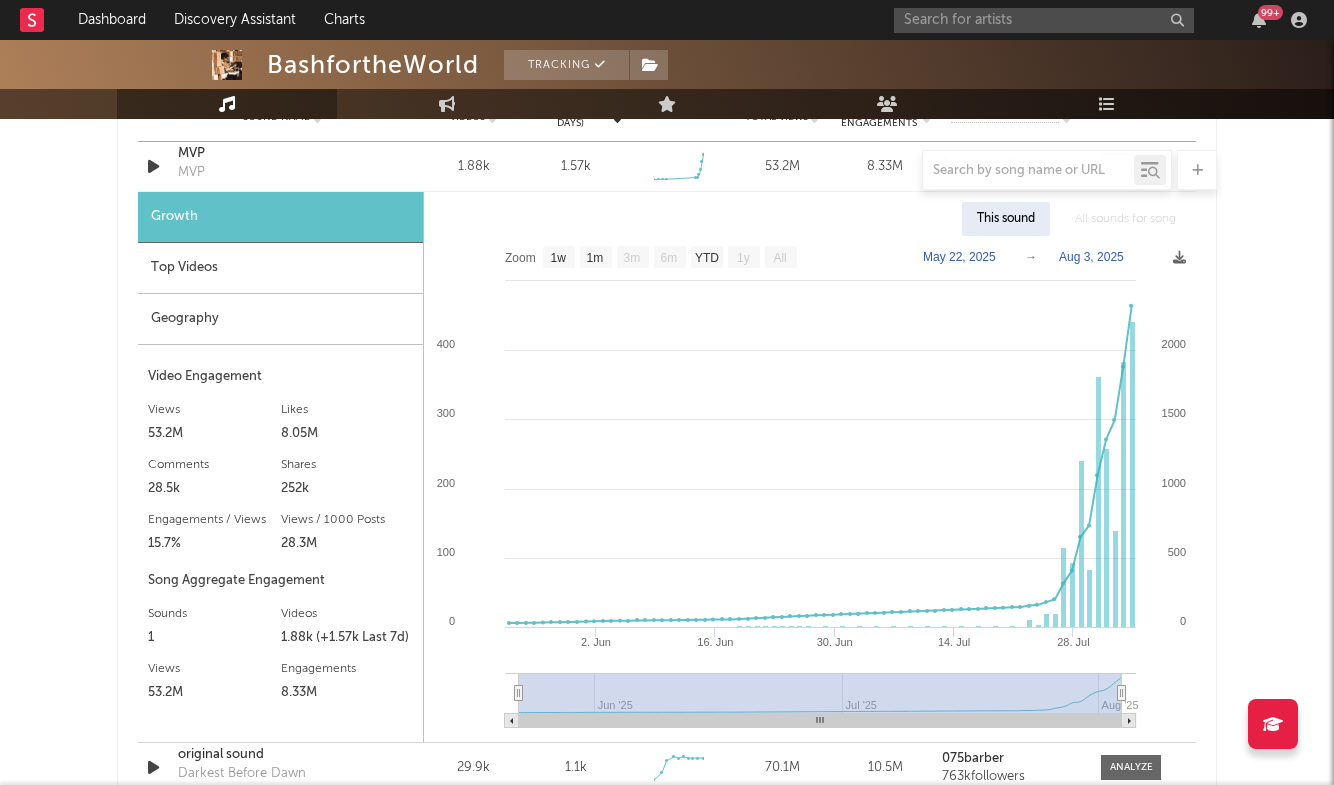 click on "Top Videos" at bounding box center [280, 268] 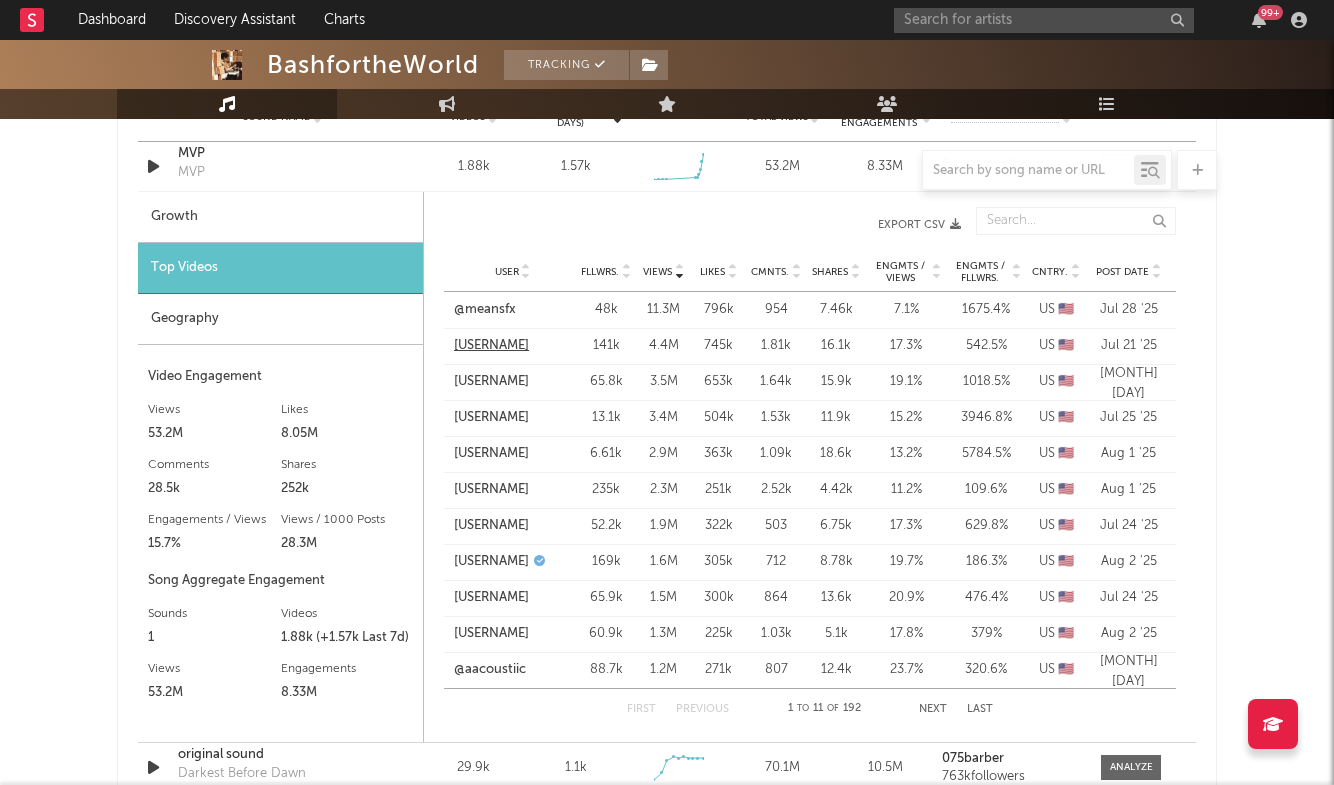 click on "[USERNAME]" at bounding box center (491, 346) 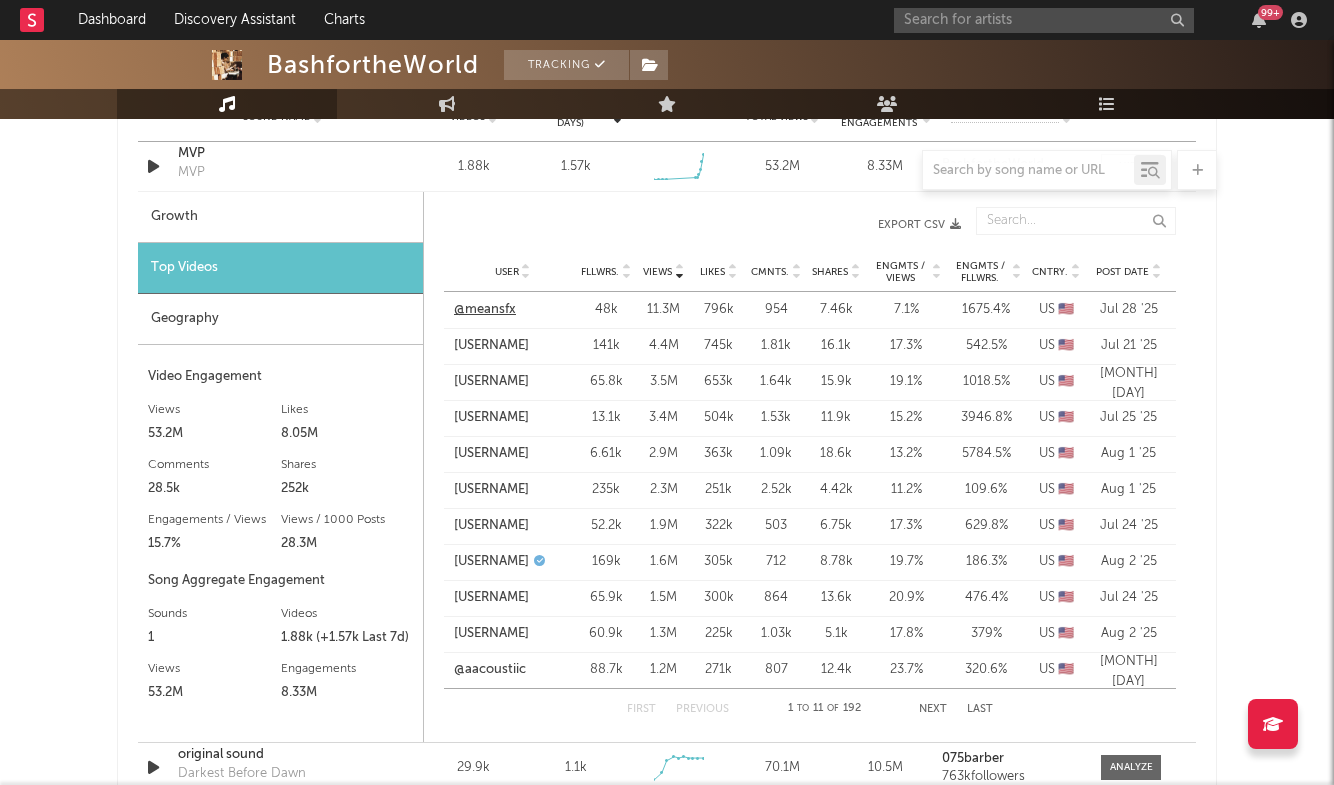 click on "@meansfx" at bounding box center [485, 310] 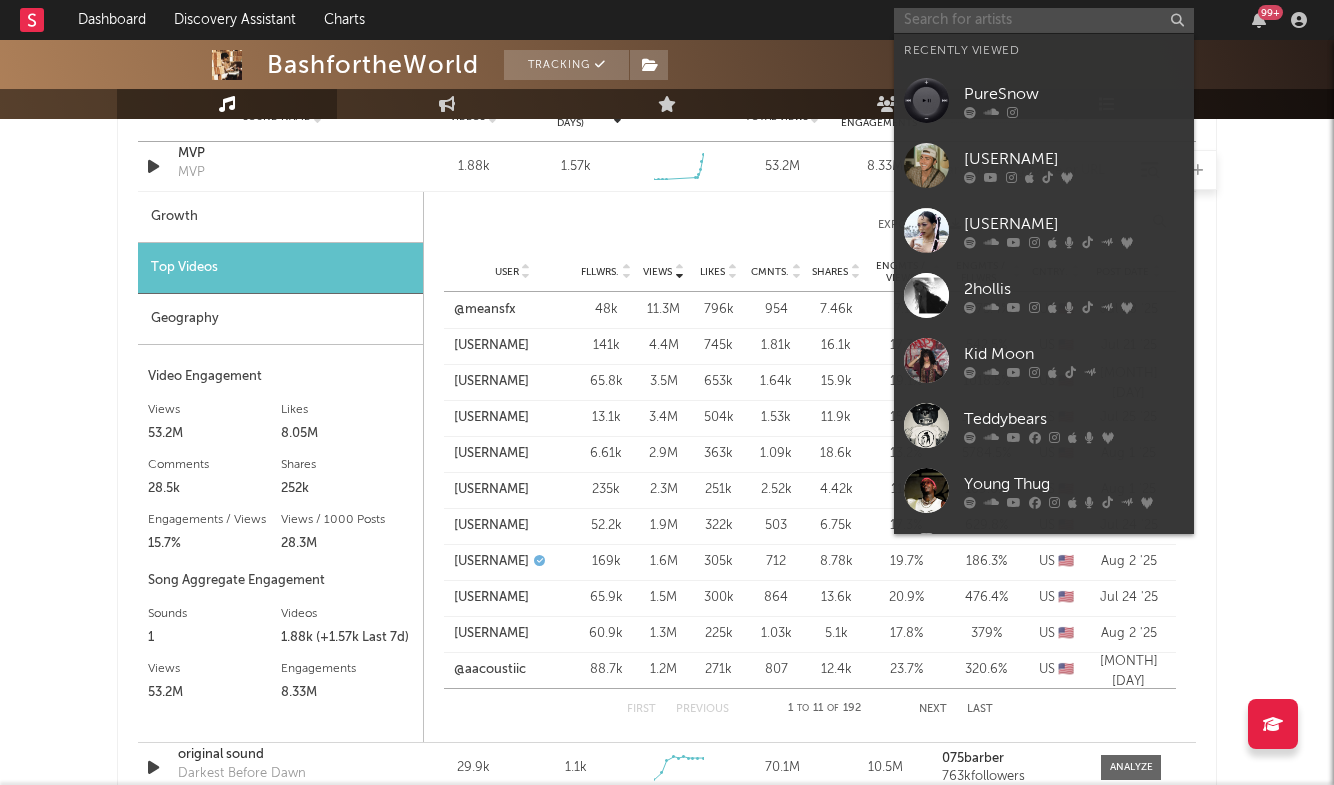 click at bounding box center [1044, 20] 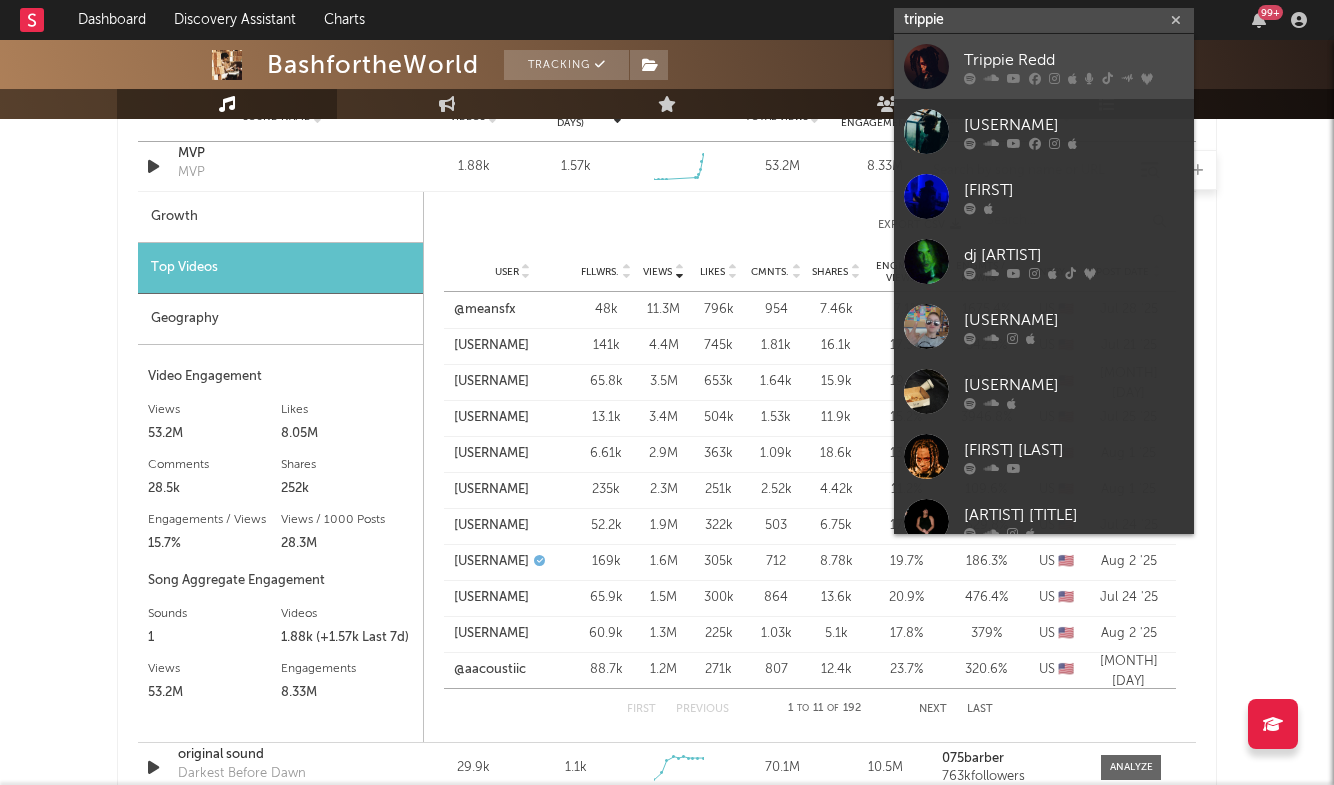 type on "trippie" 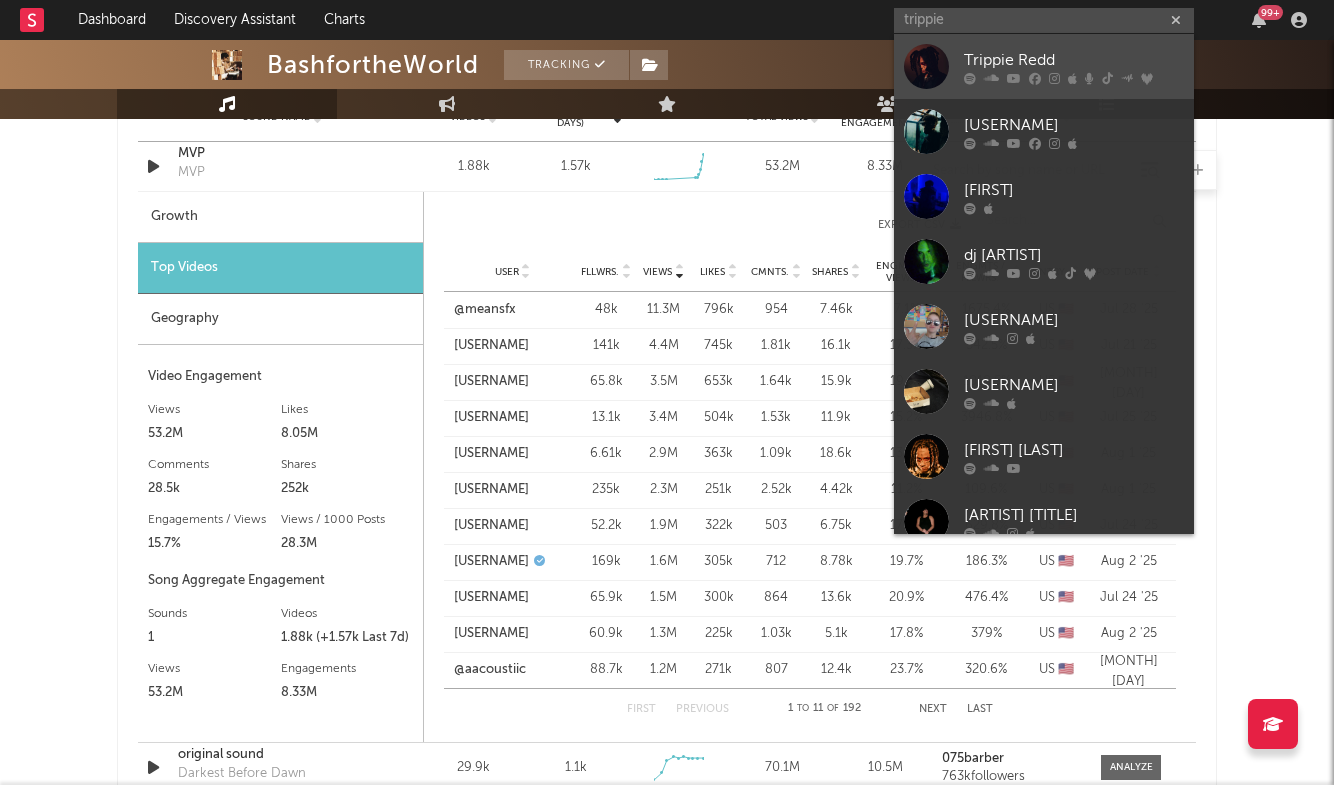 click on "Trippie Redd" at bounding box center [1074, 60] 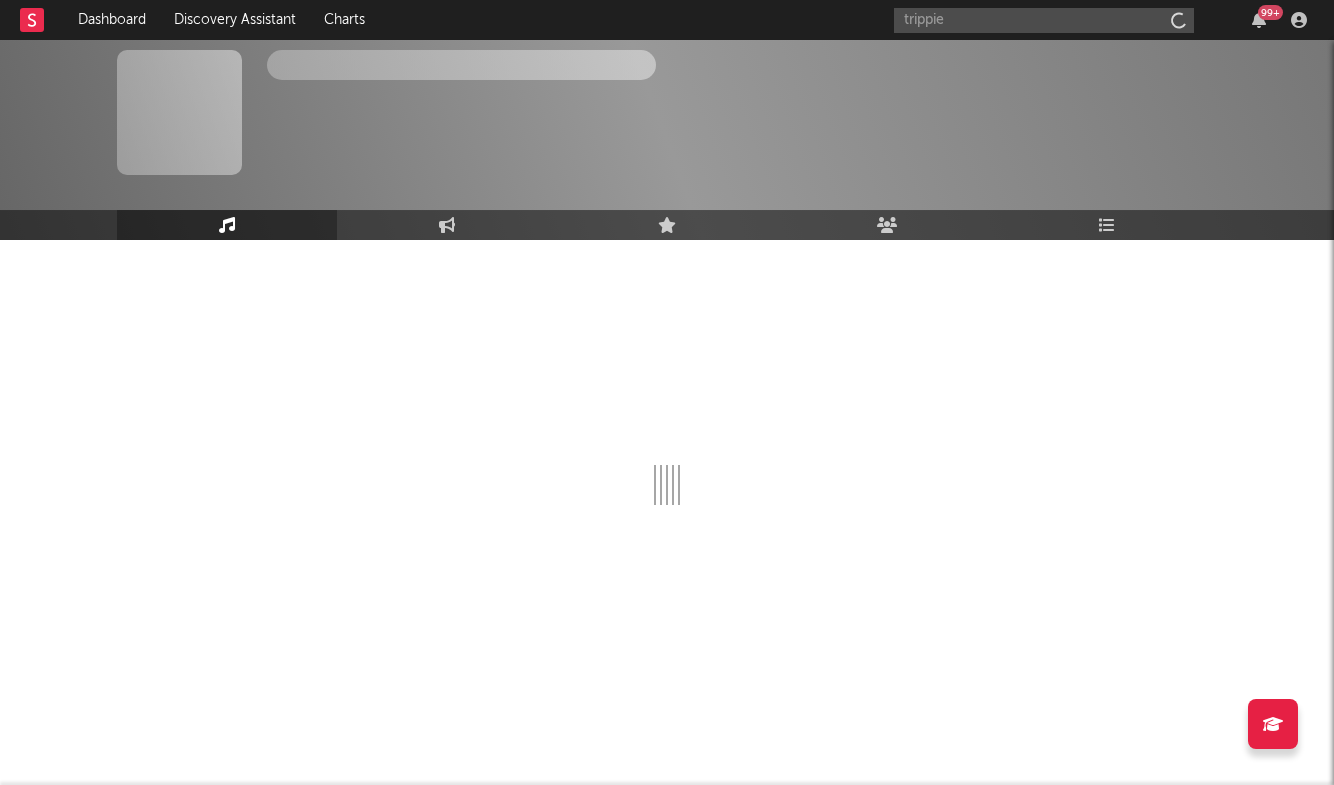 type 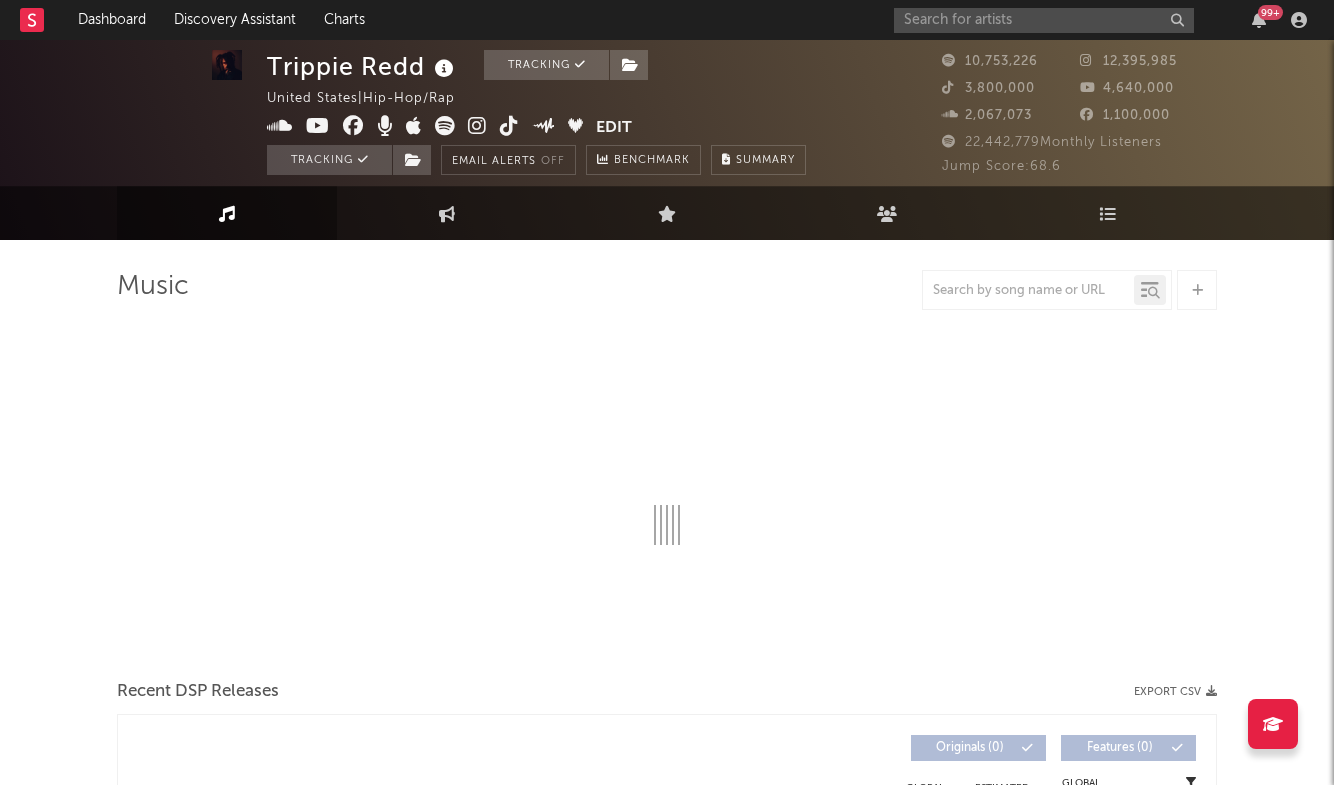scroll, scrollTop: 44, scrollLeft: 1, axis: both 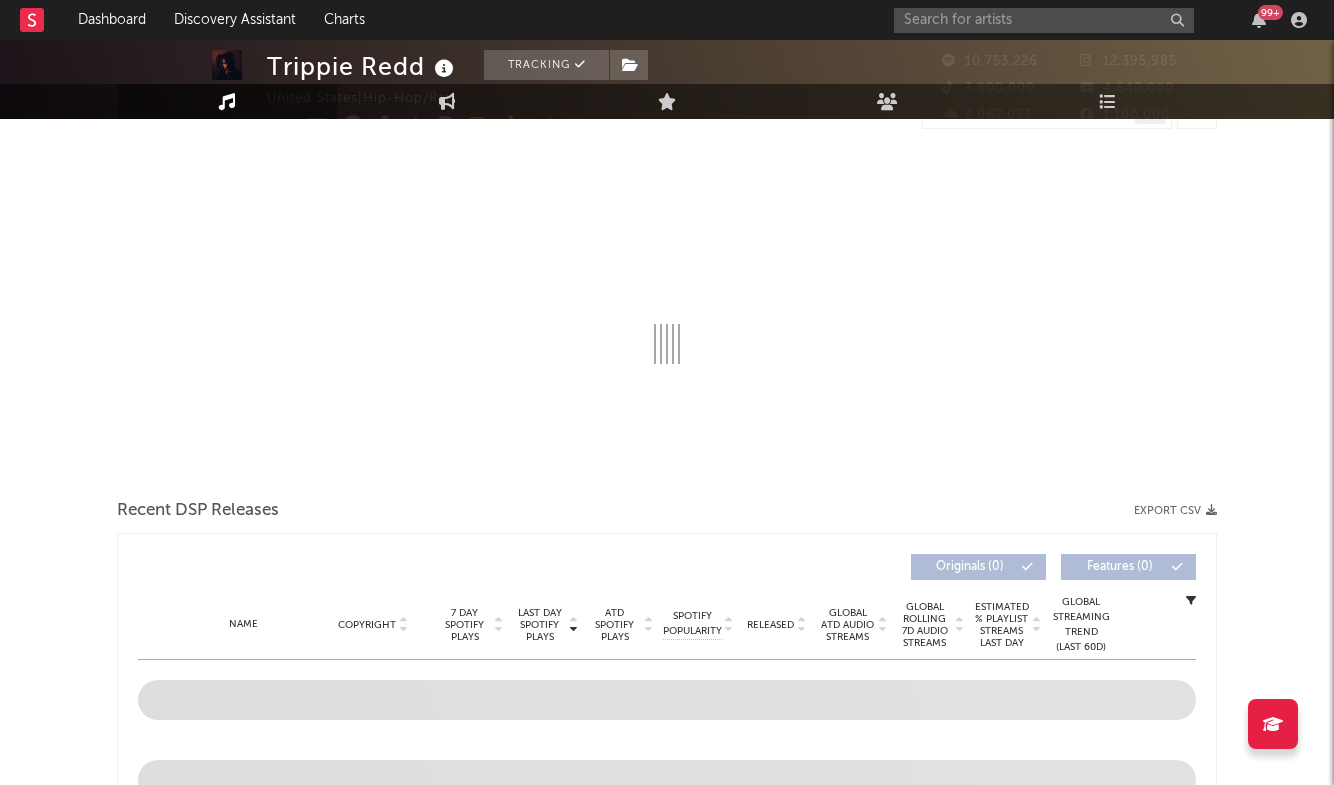 select on "6m" 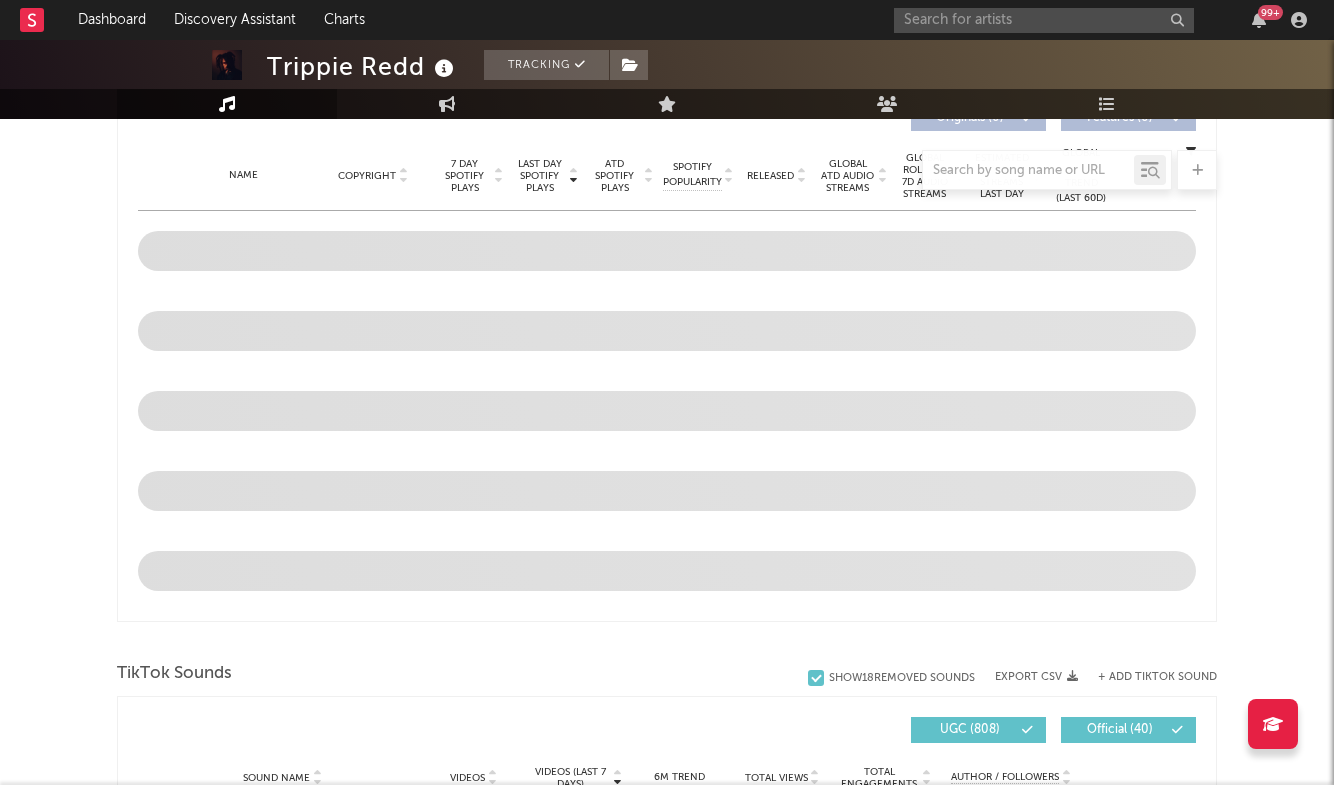 scroll, scrollTop: 1058, scrollLeft: 0, axis: vertical 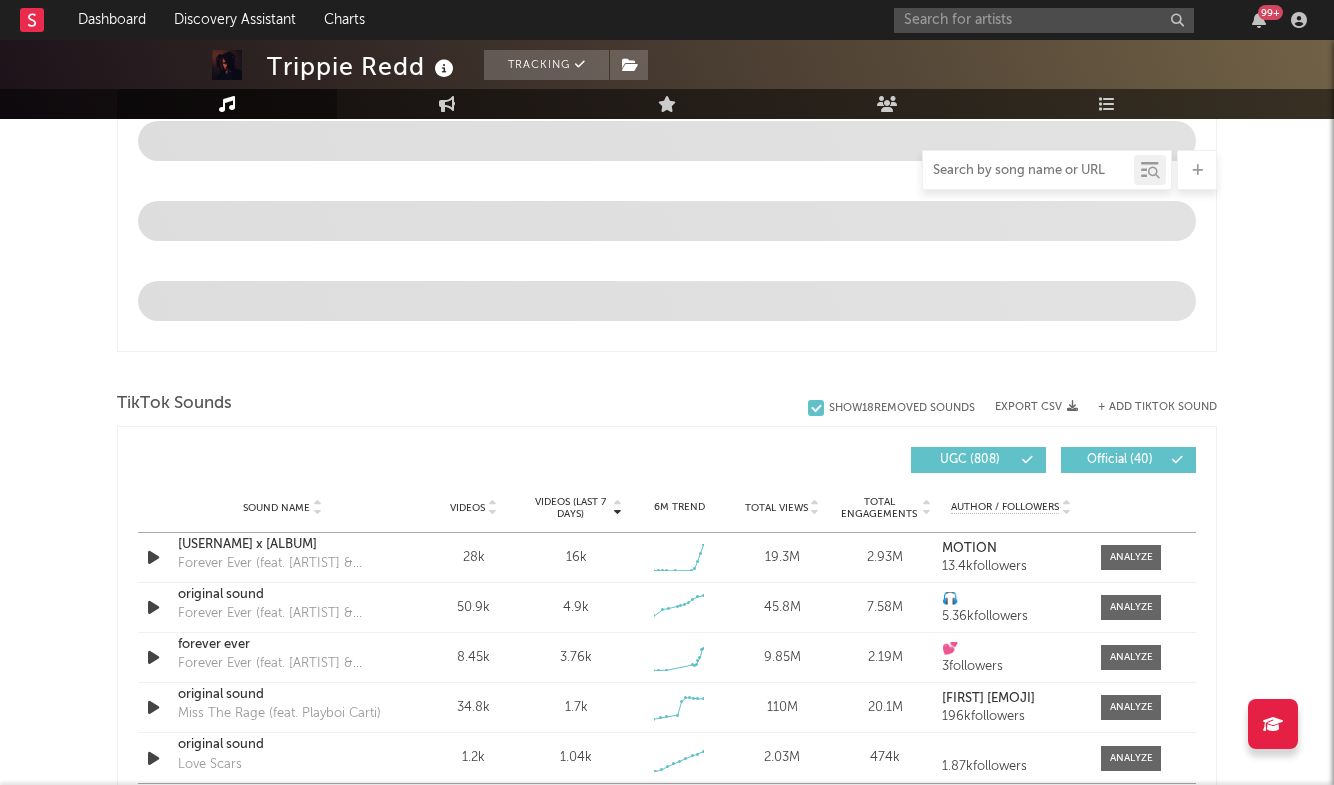 click at bounding box center (1028, 171) 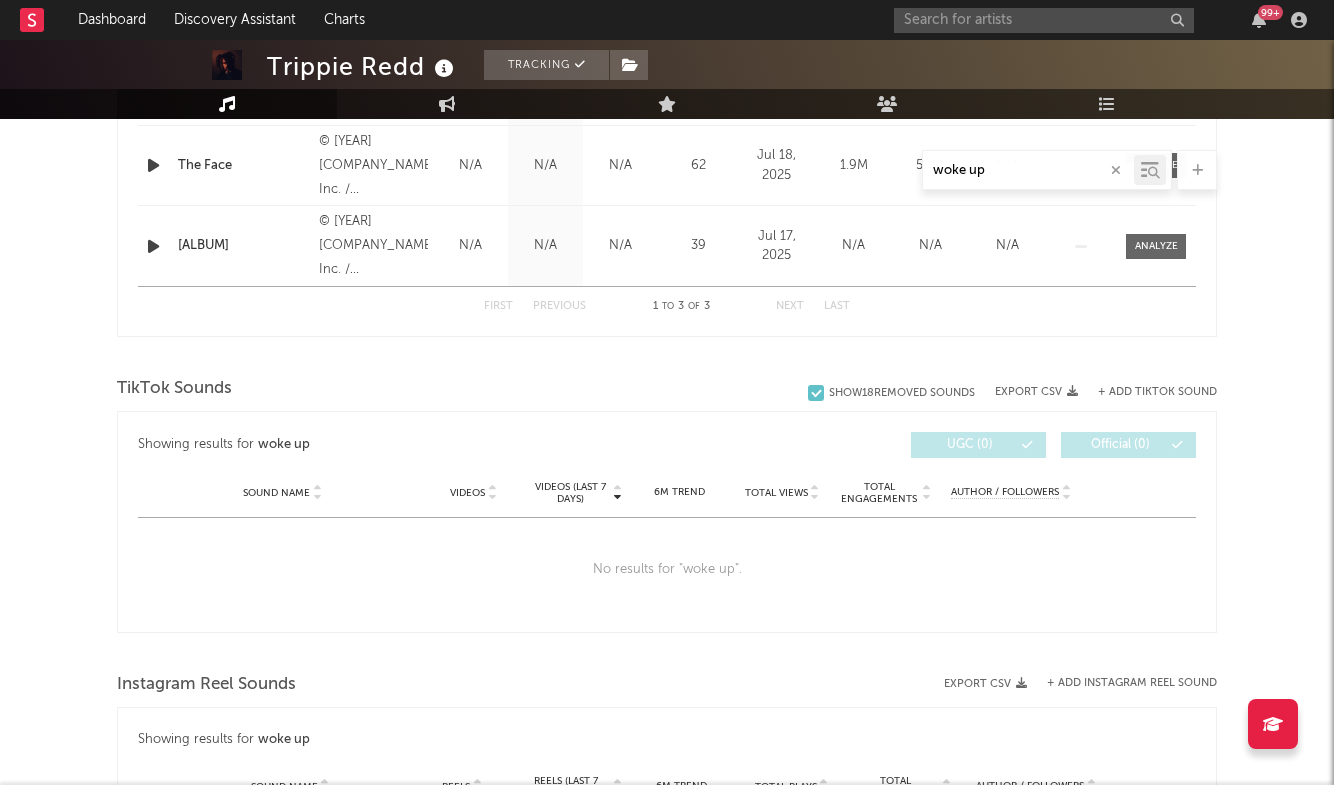 scroll, scrollTop: 952, scrollLeft: 0, axis: vertical 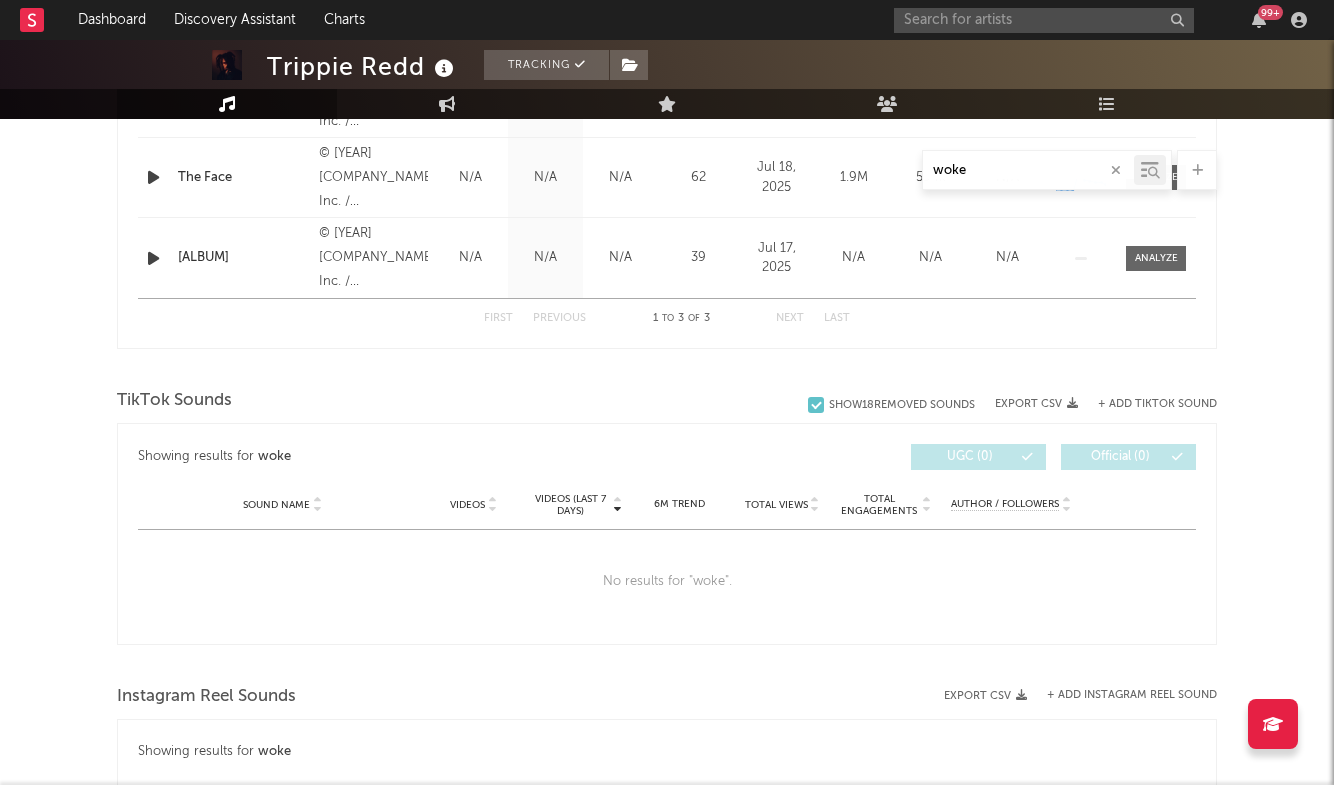 click on "+ Add TikTok Sound" at bounding box center (1157, 404) 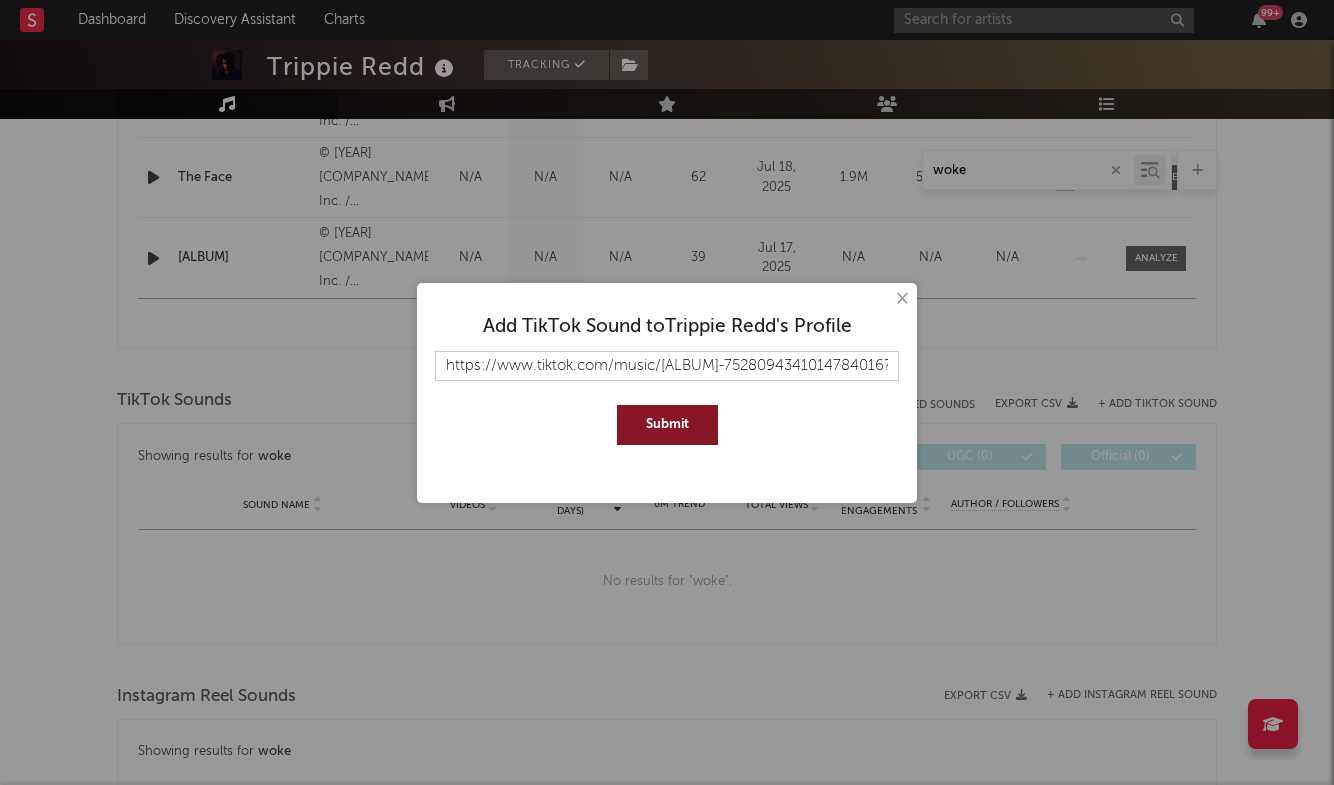 type on "https://www.tiktok.com/music/[ALBUM]-7528094341014784016?is_from_webapp=1&sender_device=pc" 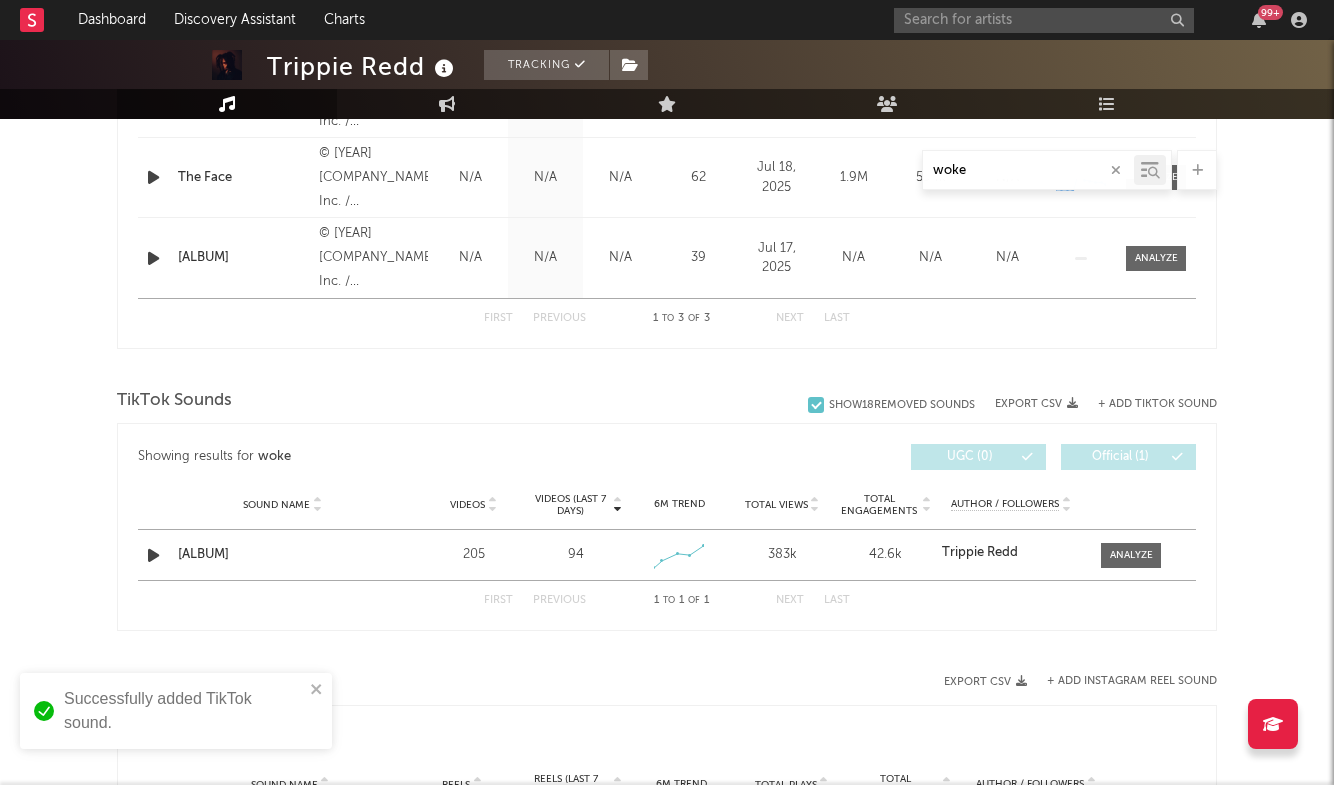 click on "TikTok Sounds" at bounding box center (667, 401) 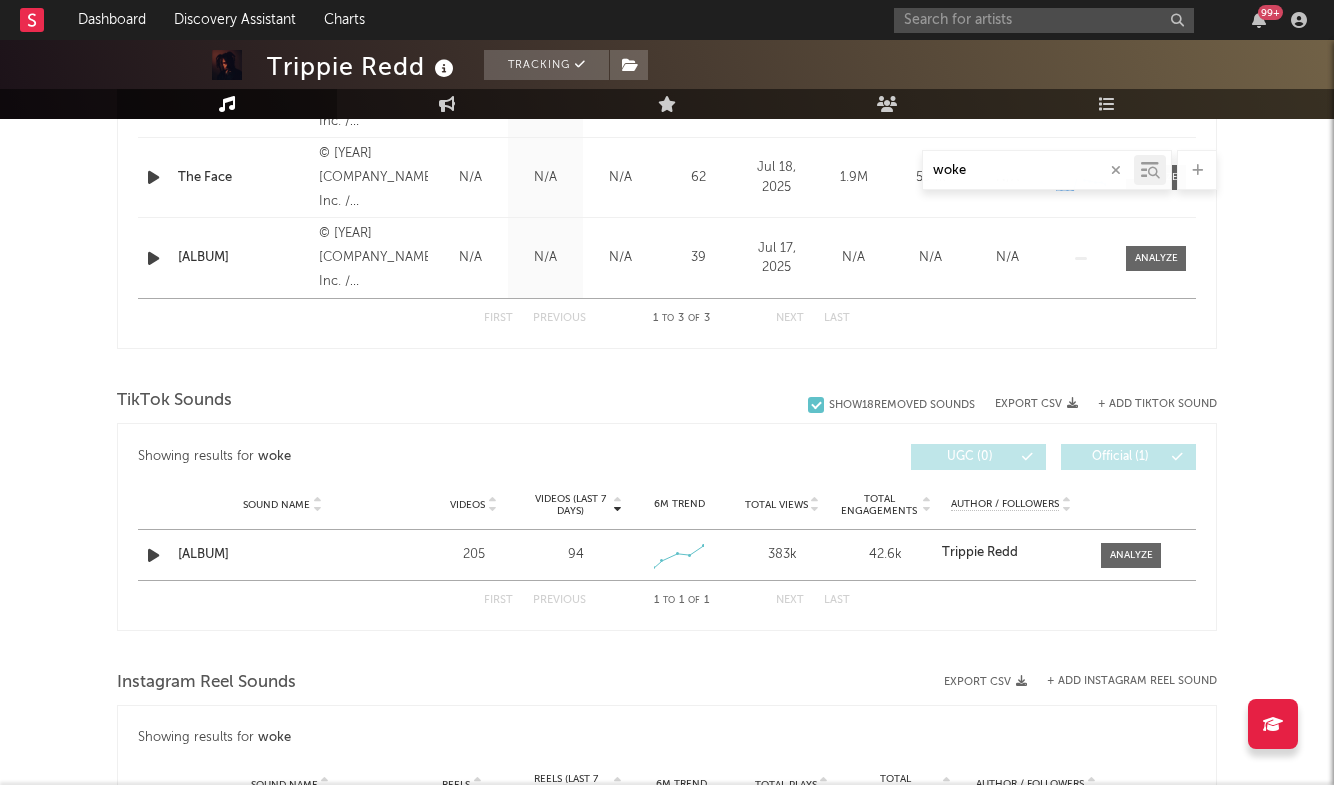 click on "+ Add TikTok Sound" at bounding box center (1157, 404) 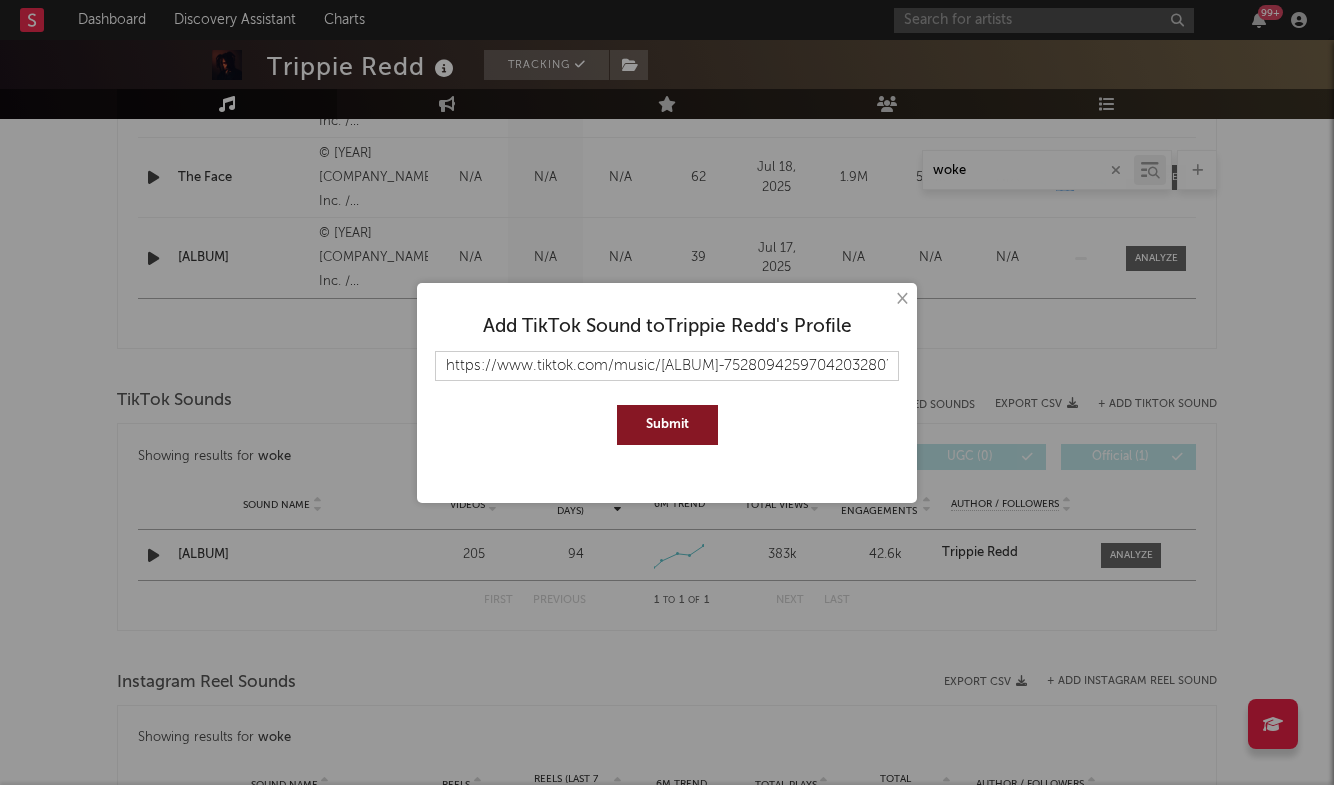 type on "https://www.tiktok.com/music/[ALBUM]-7528094259704203280?is_from_webapp=1&sender_device=pc" 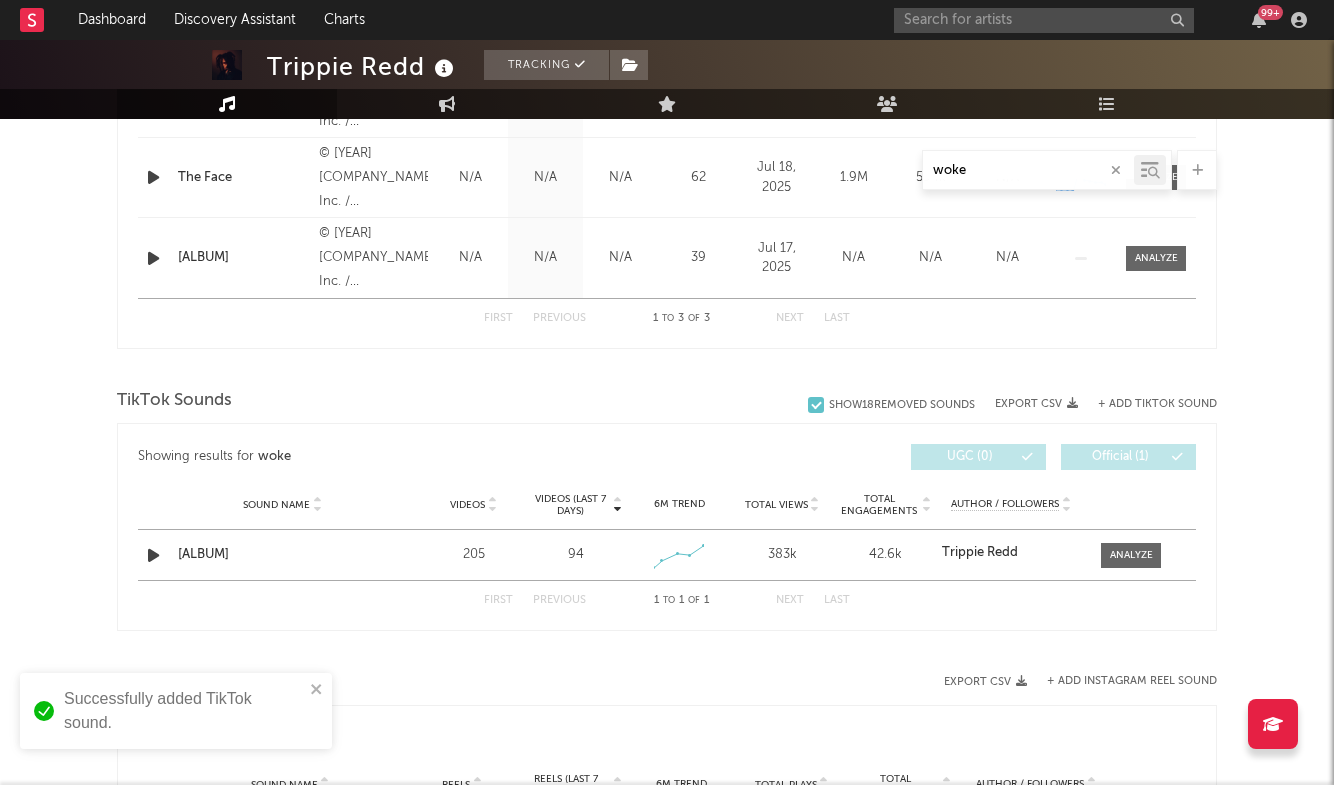 type 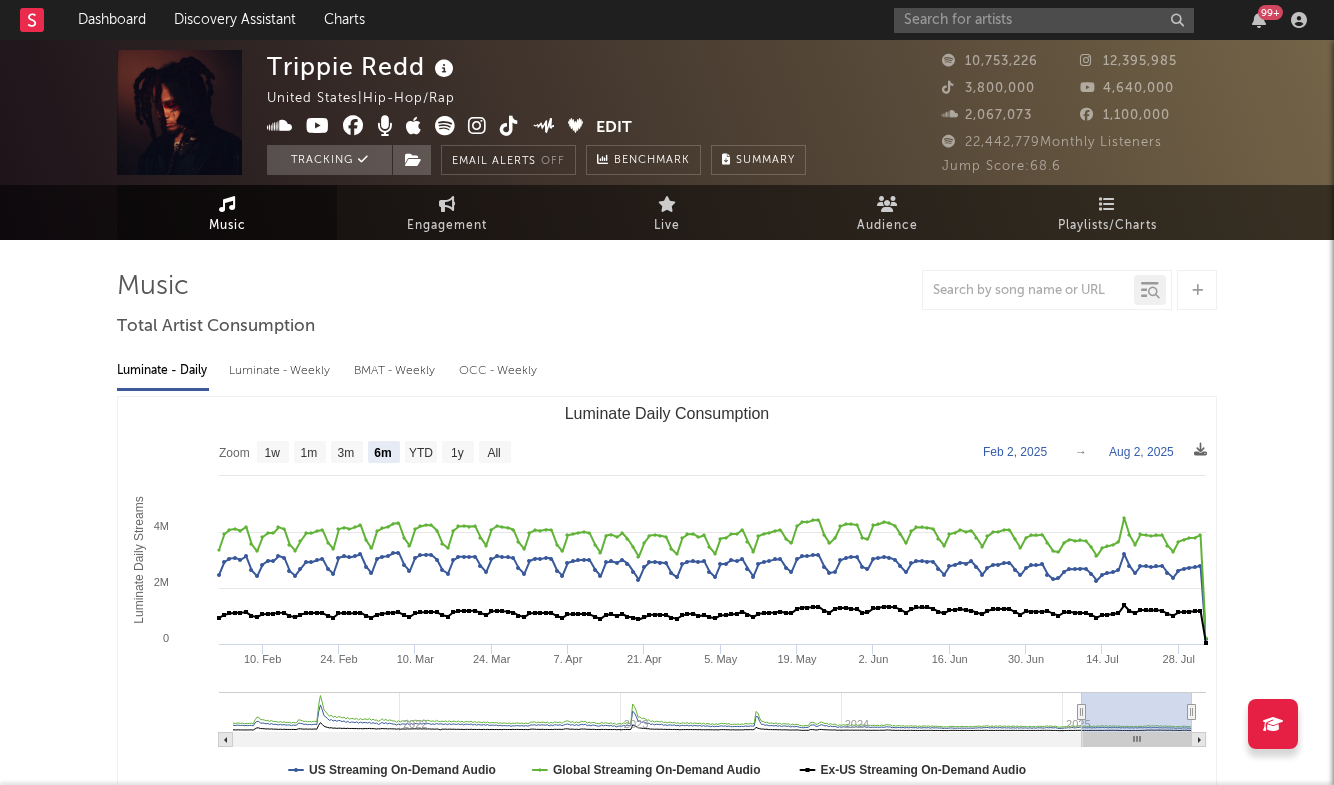scroll, scrollTop: 0, scrollLeft: 0, axis: both 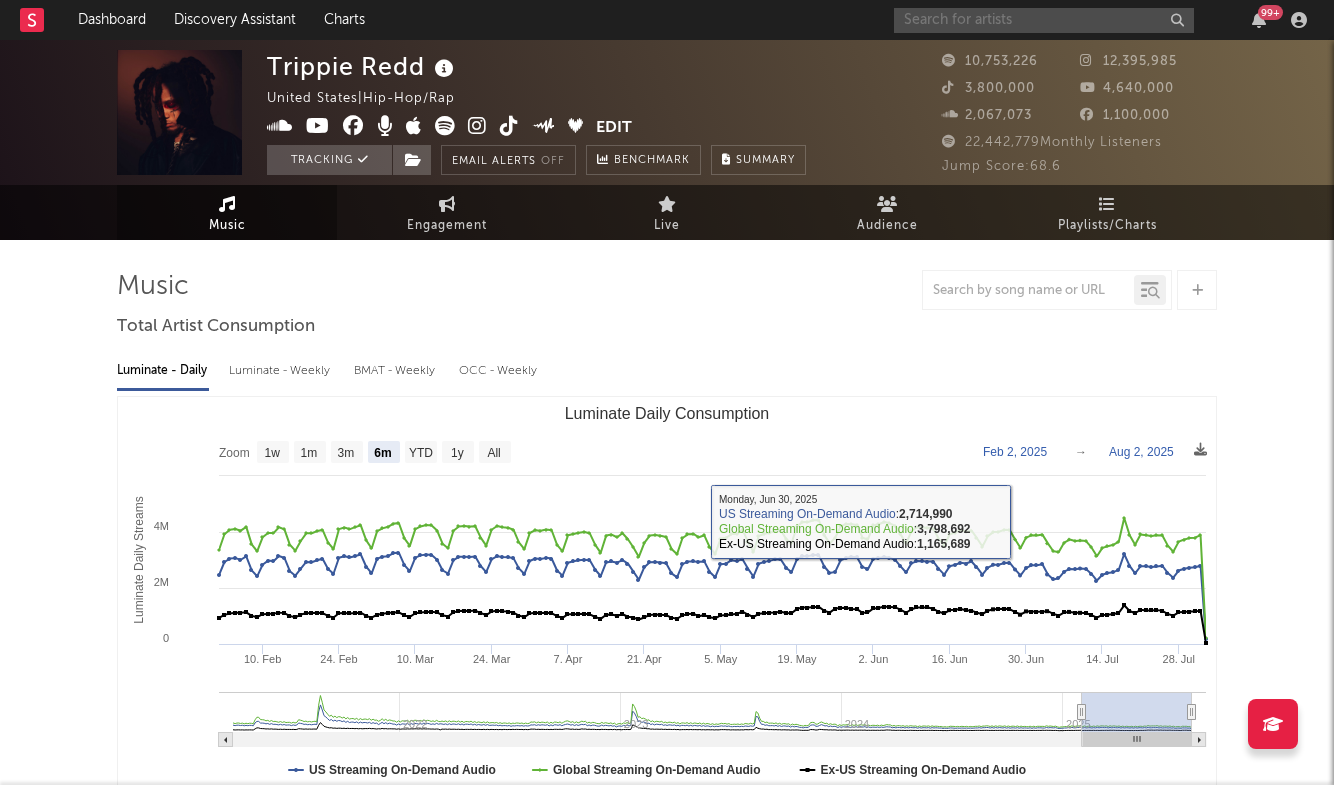 click at bounding box center (1044, 20) 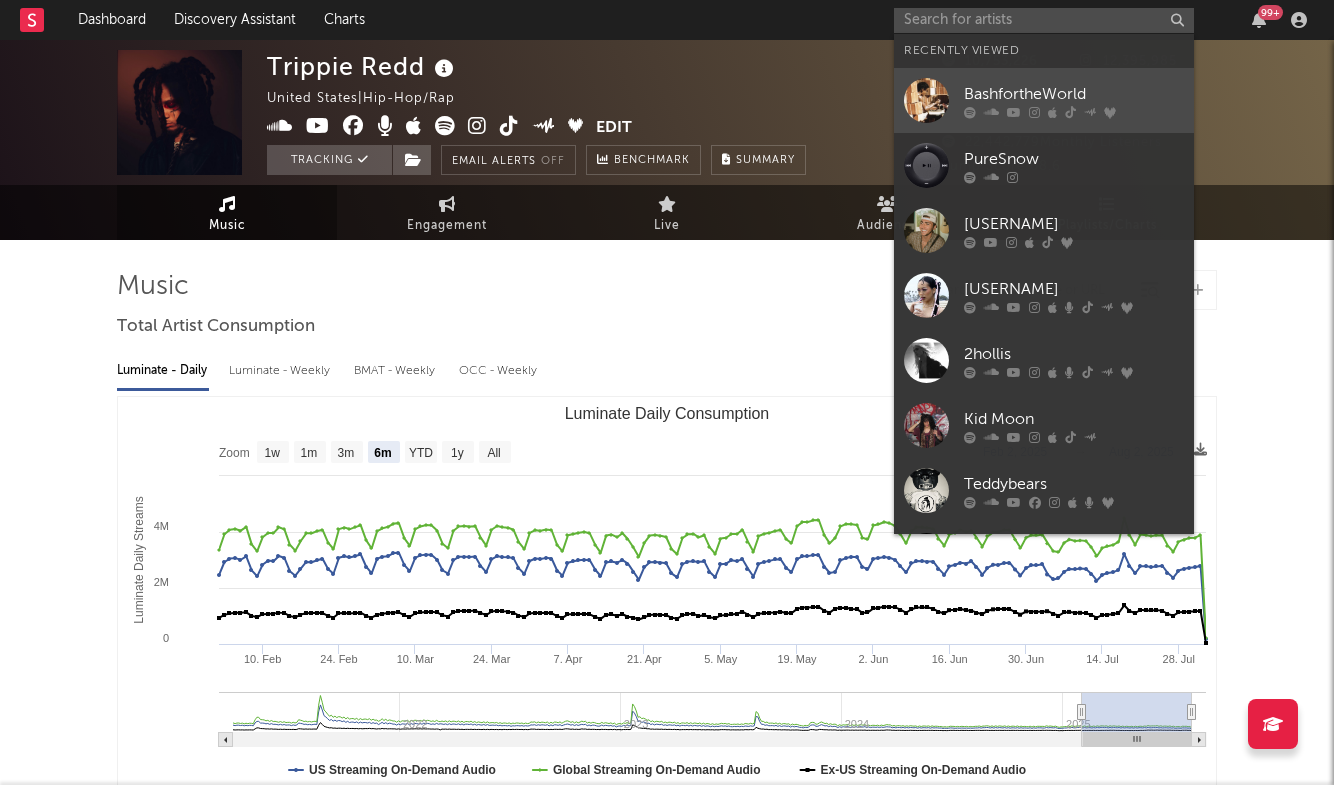 click at bounding box center [1074, 112] 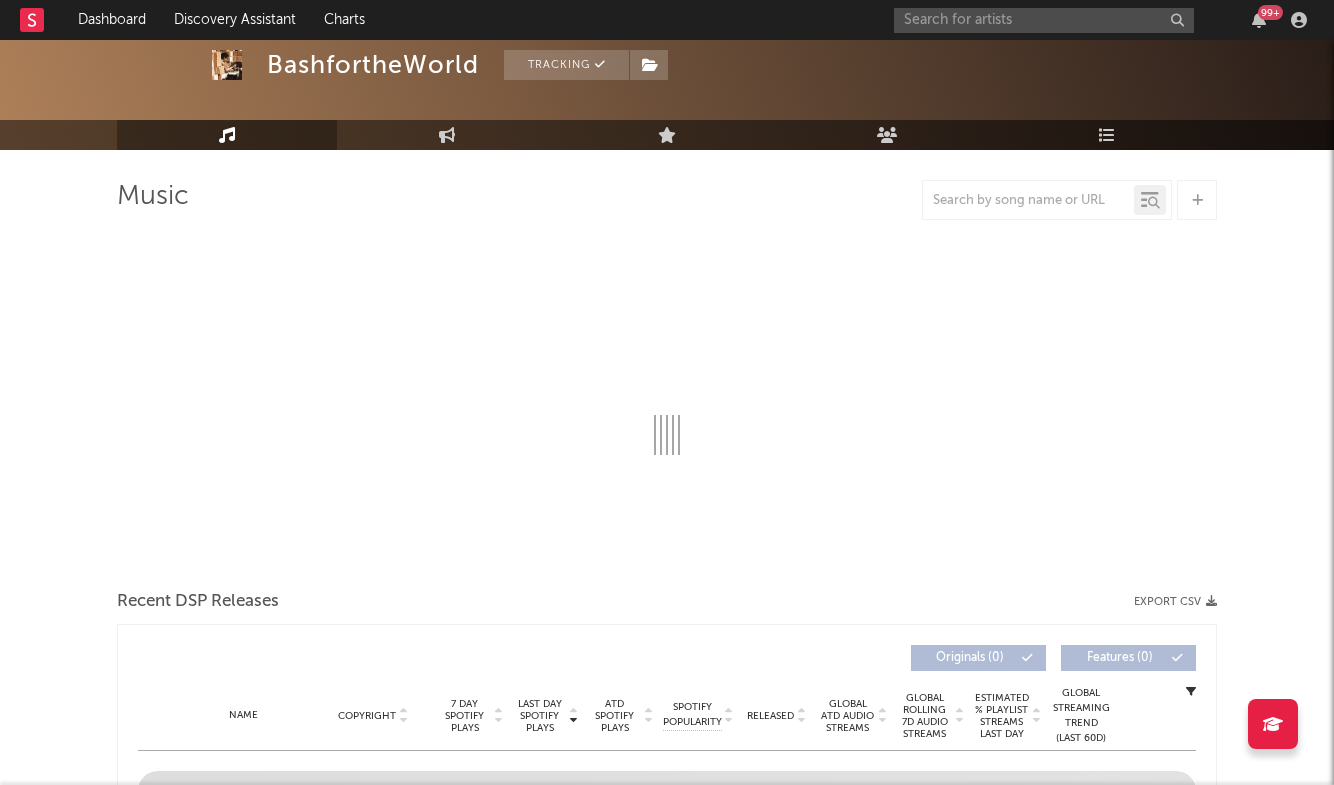 scroll, scrollTop: 106, scrollLeft: 0, axis: vertical 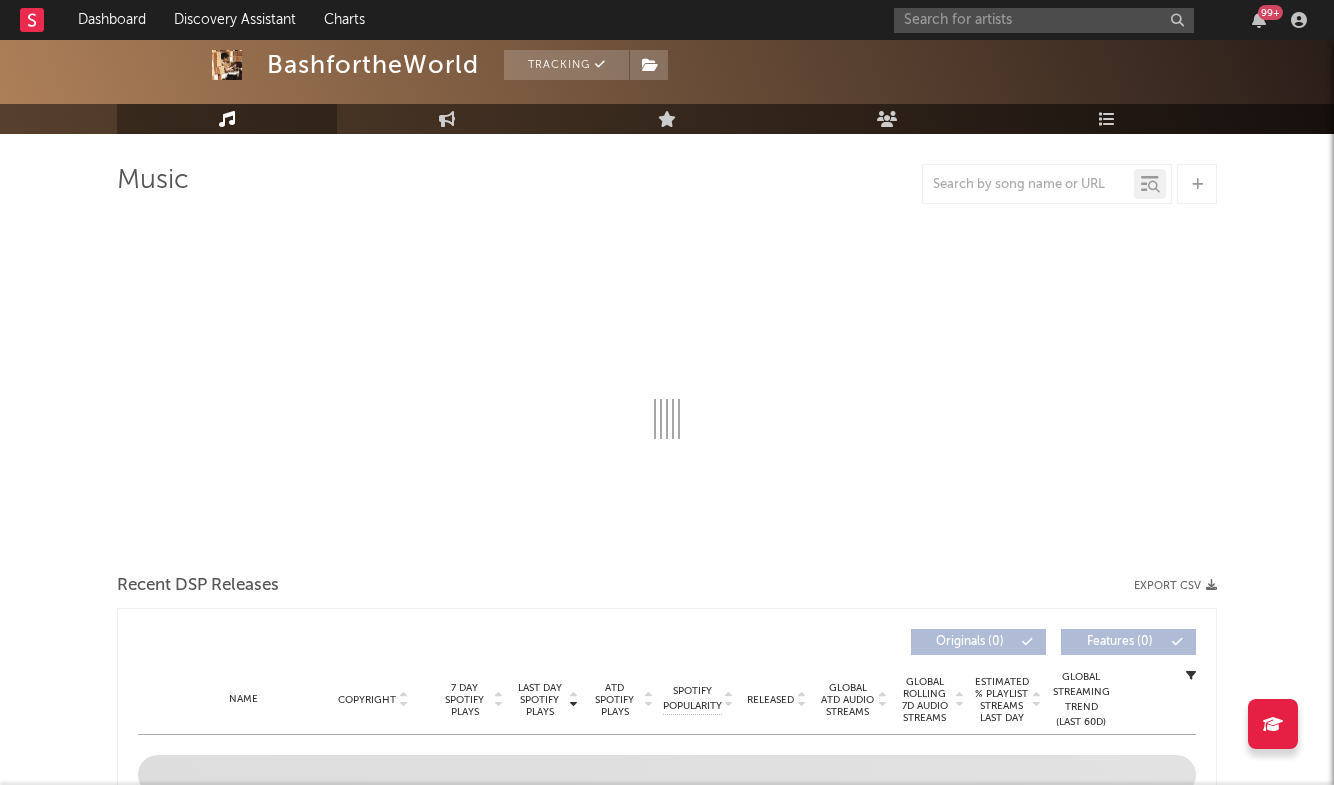select on "6m" 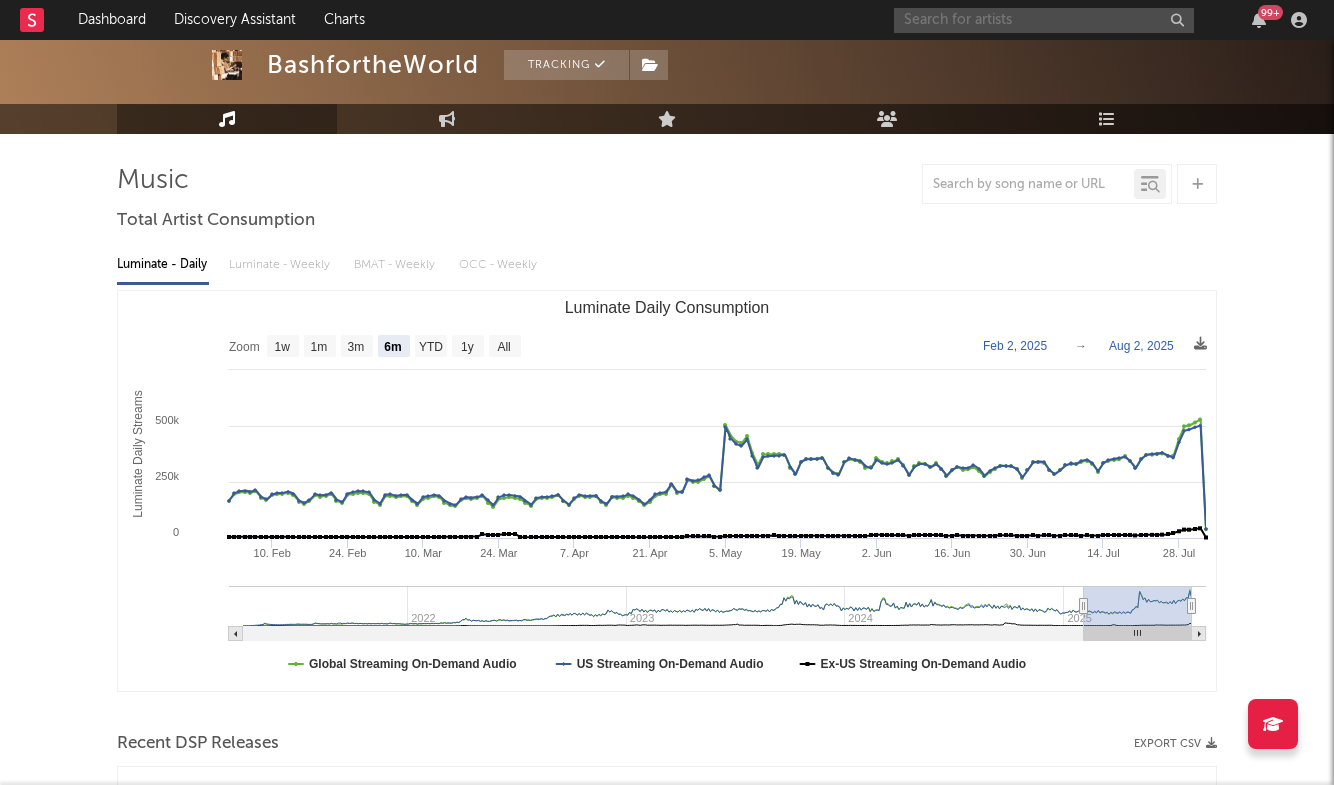 click at bounding box center [1044, 20] 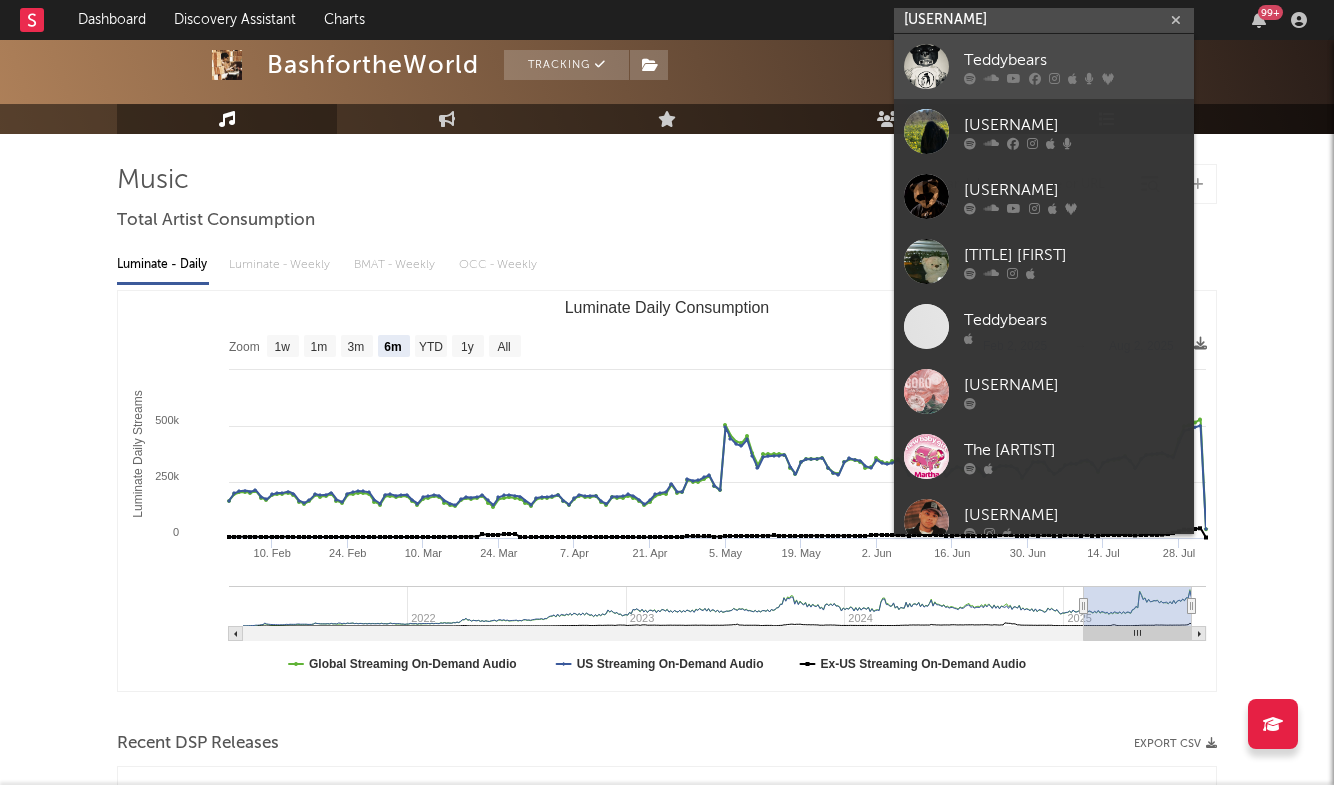 type on "[USERNAME]" 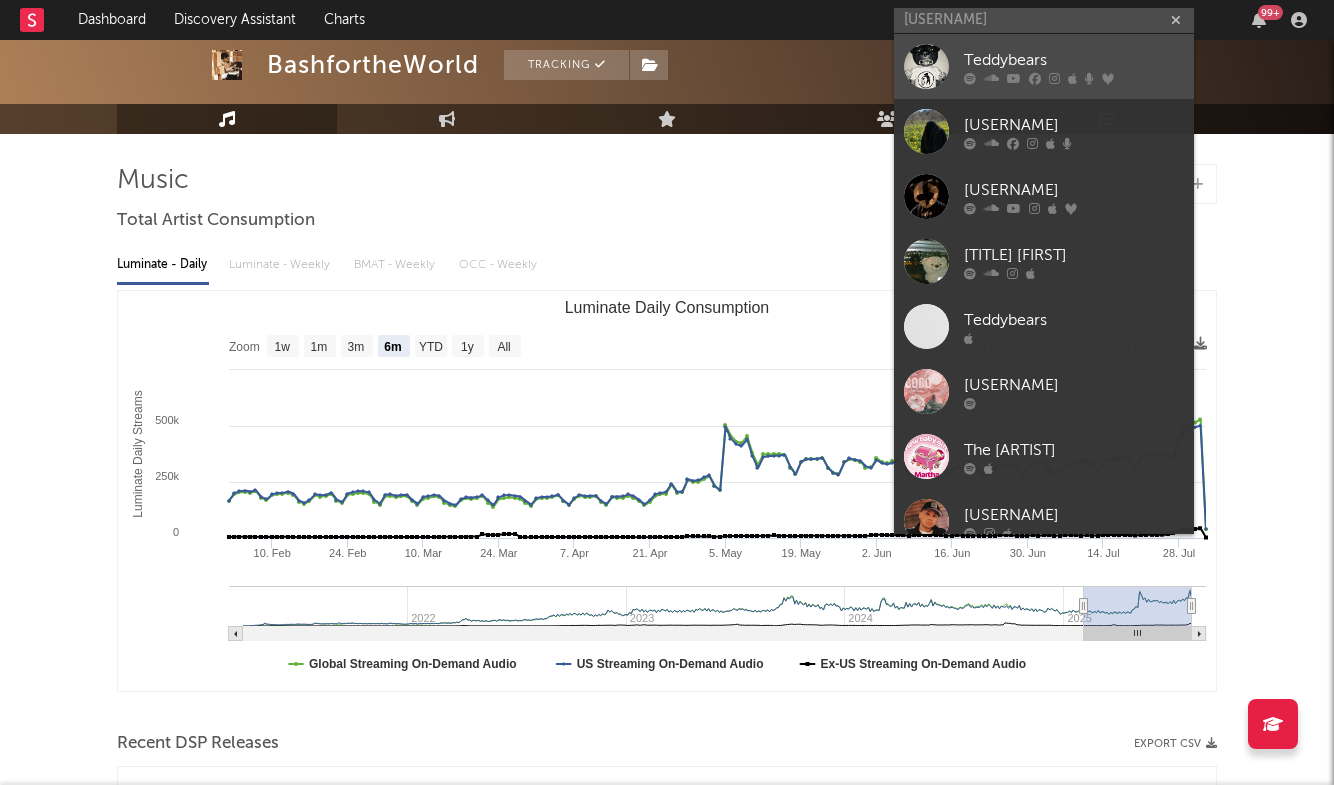 click on "Teddybears" at bounding box center (1074, 60) 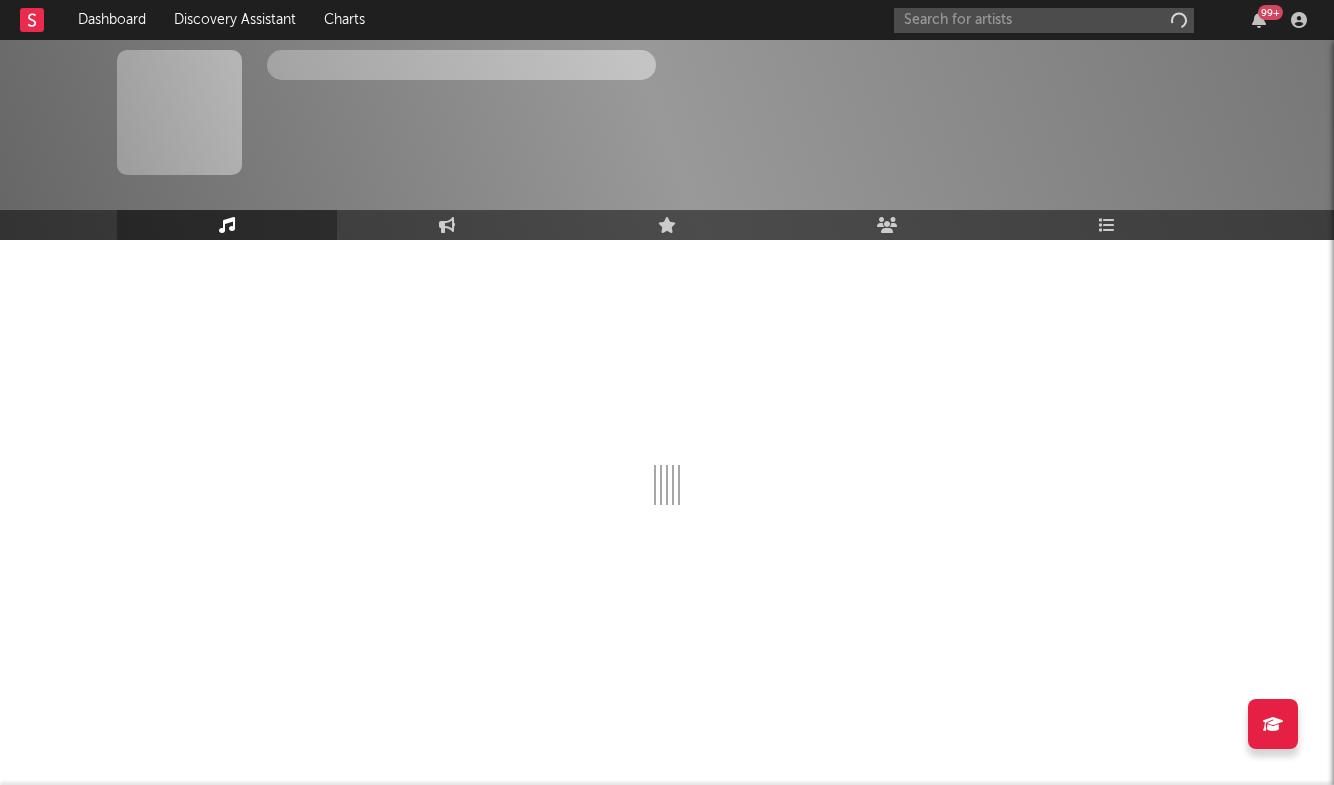scroll, scrollTop: 0, scrollLeft: 0, axis: both 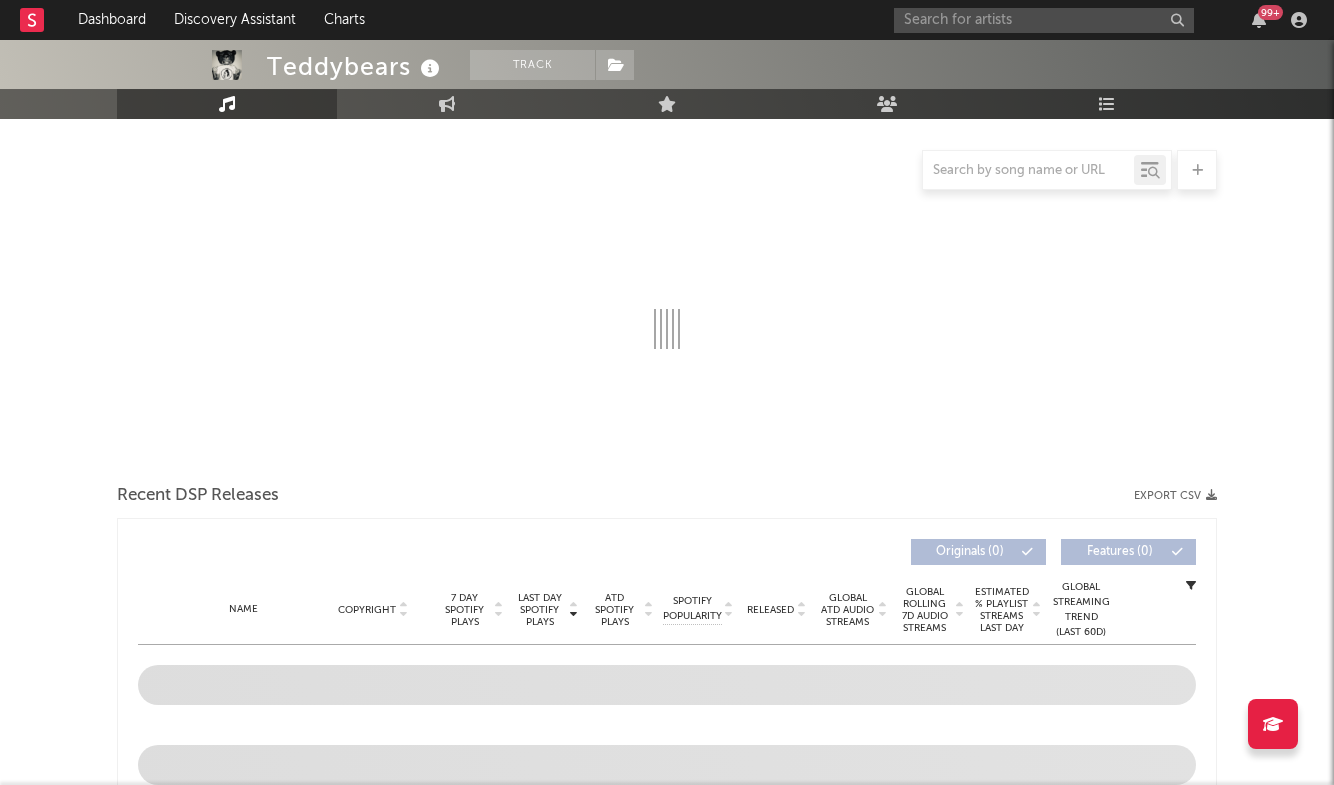 select on "6m" 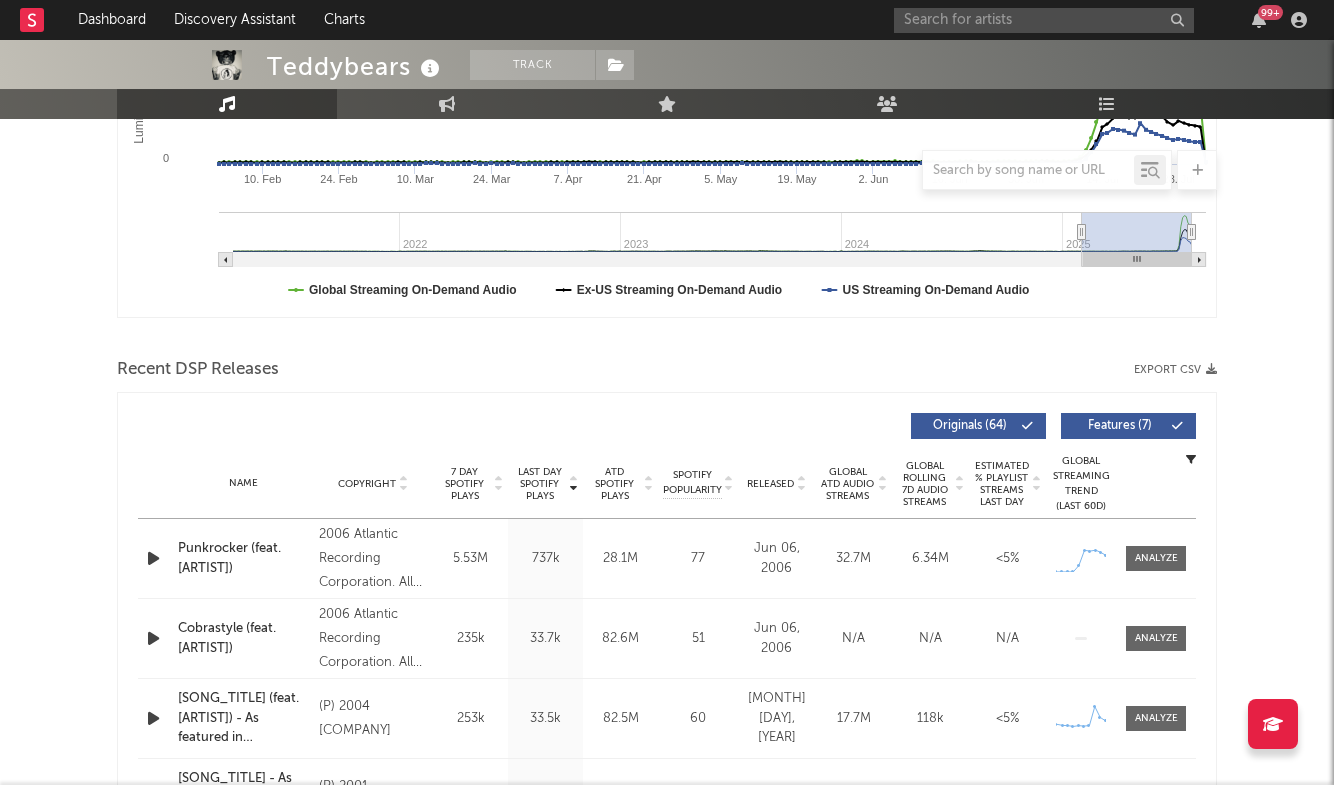 scroll, scrollTop: 479, scrollLeft: 0, axis: vertical 